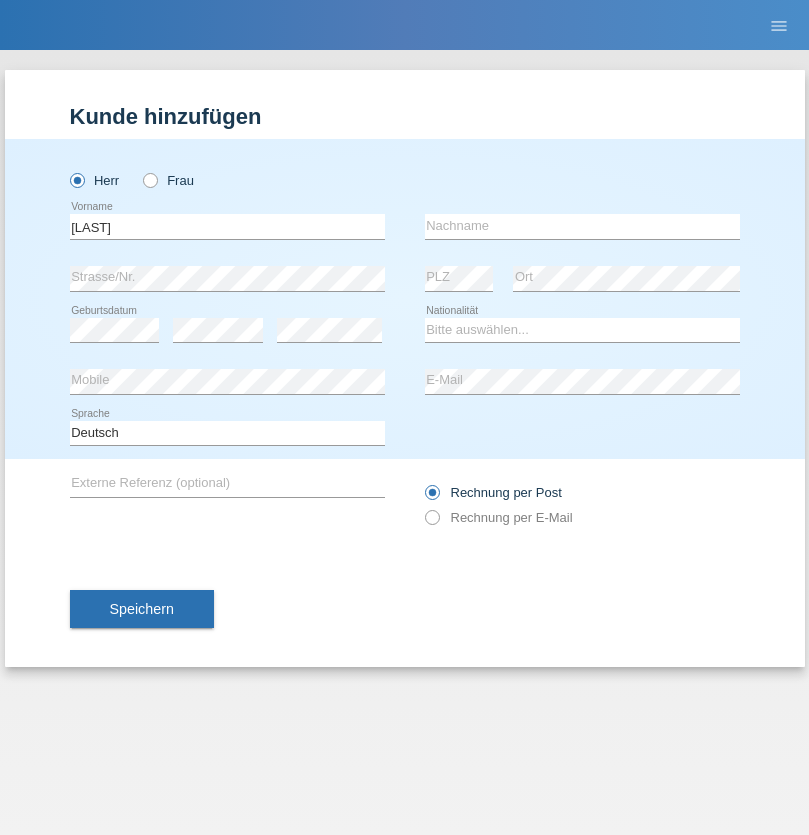 scroll, scrollTop: 0, scrollLeft: 0, axis: both 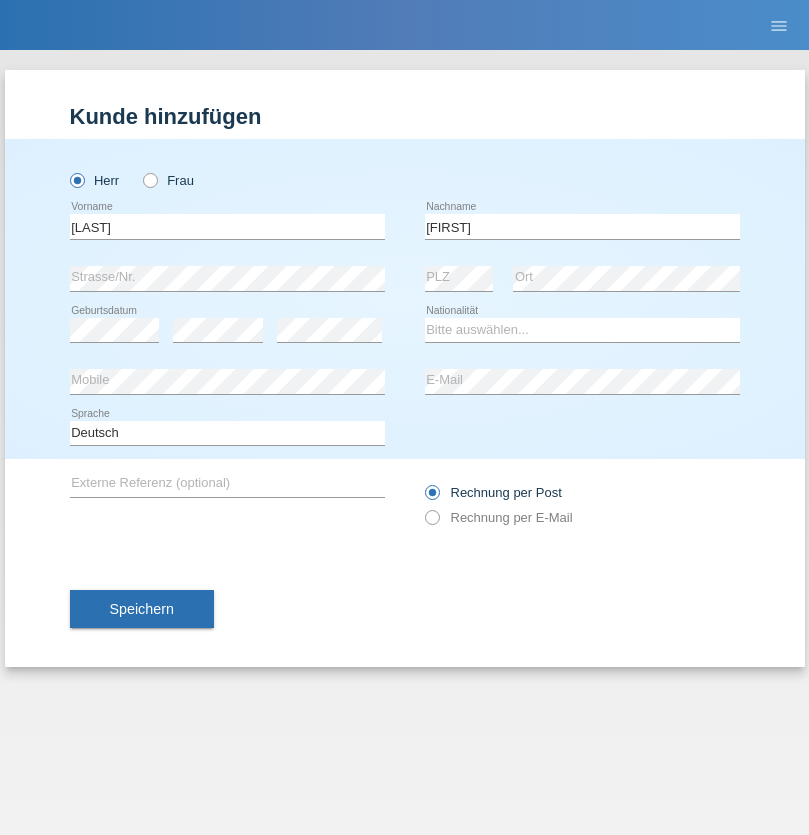 type on "[FIRST]" 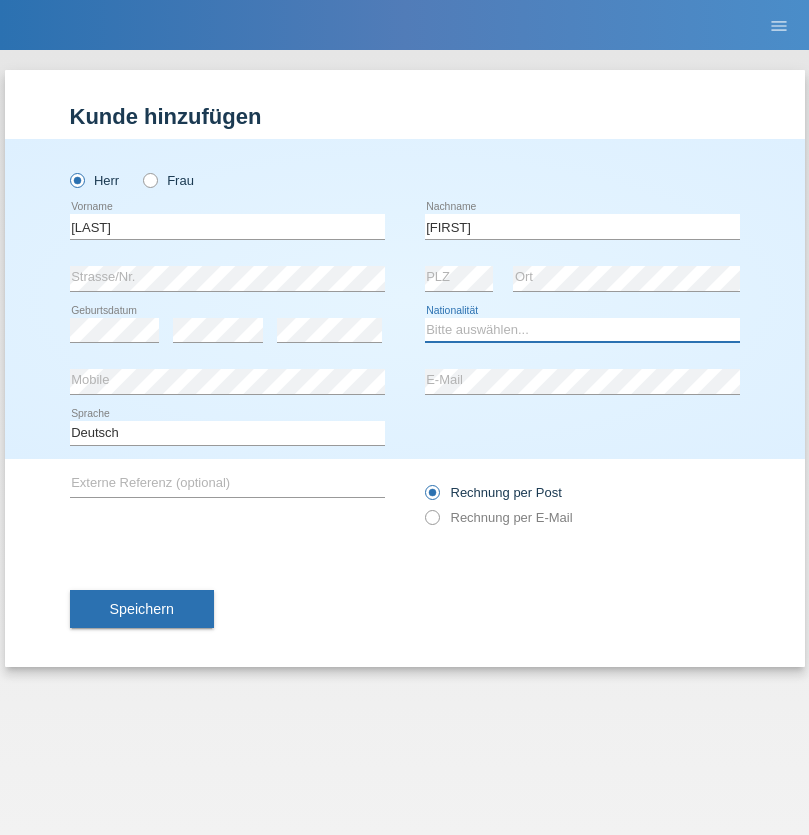 select on "XK" 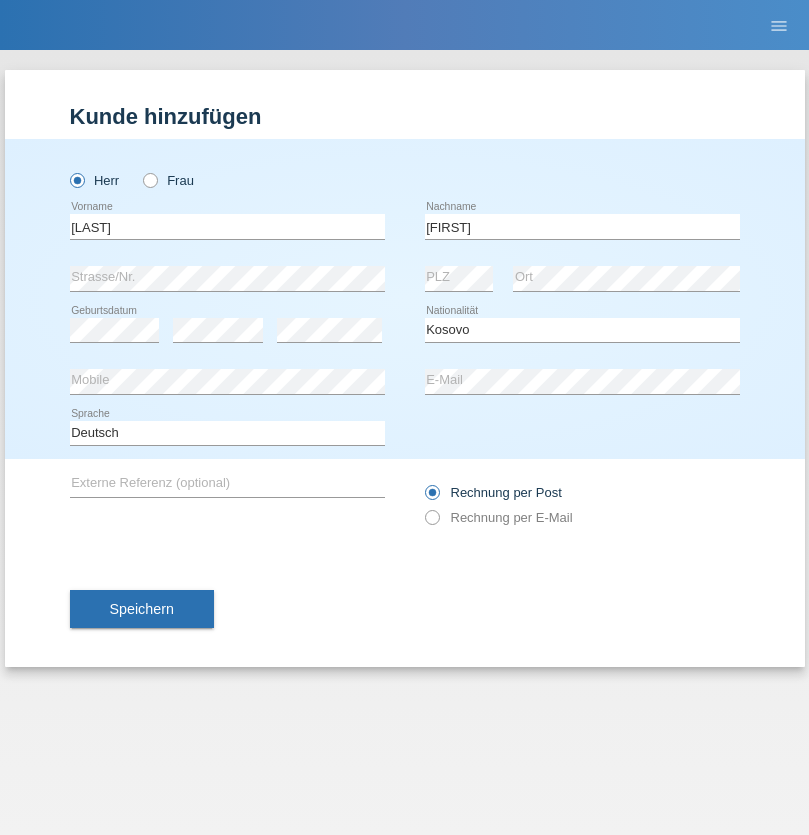 select on "C" 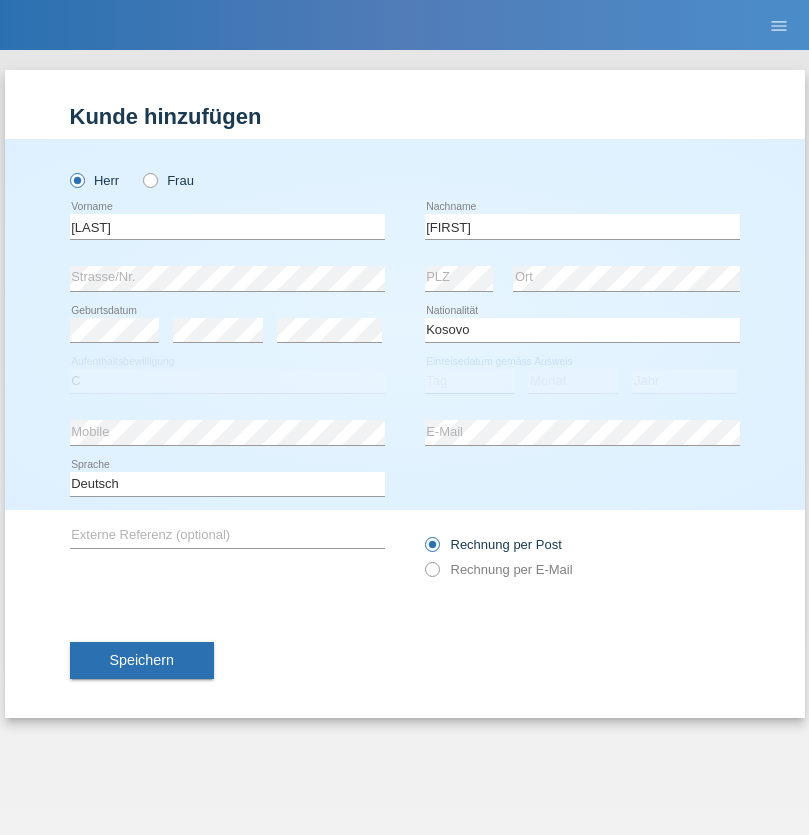 select on "10" 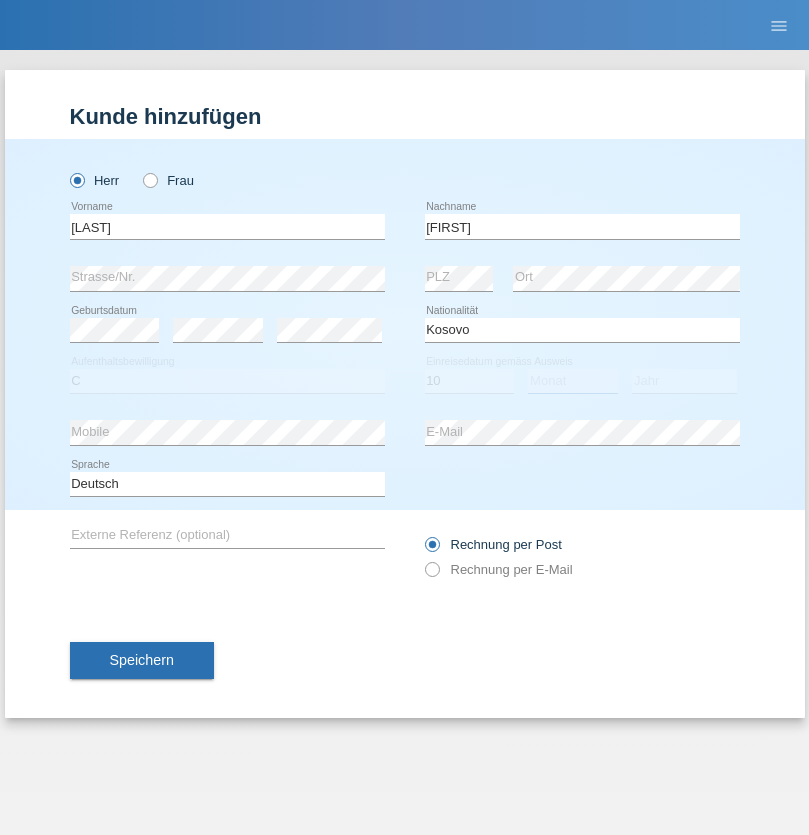select on "06" 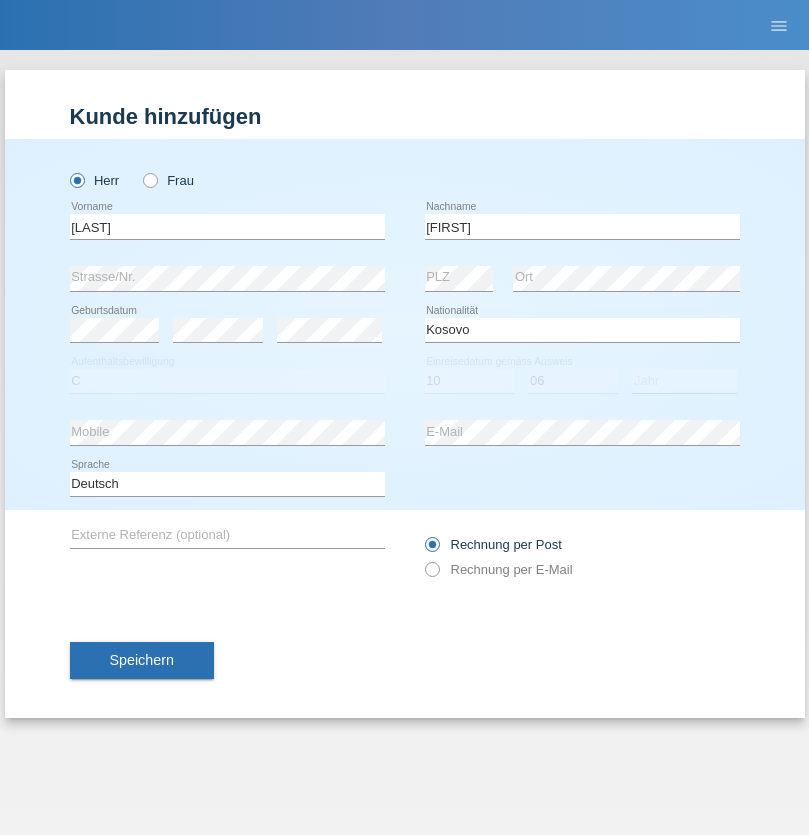 select on "1988" 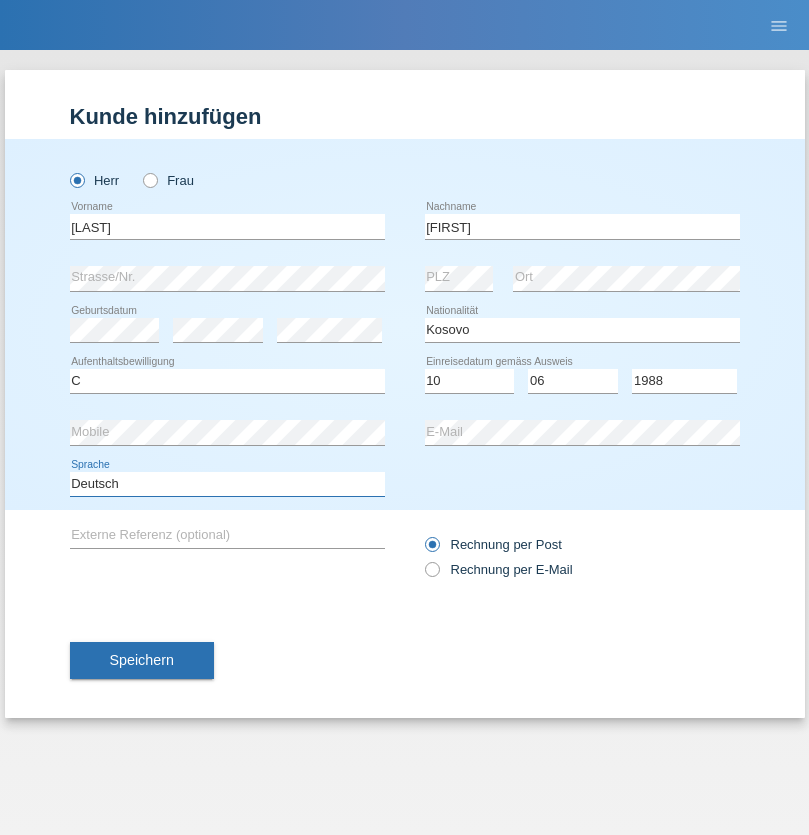 select on "en" 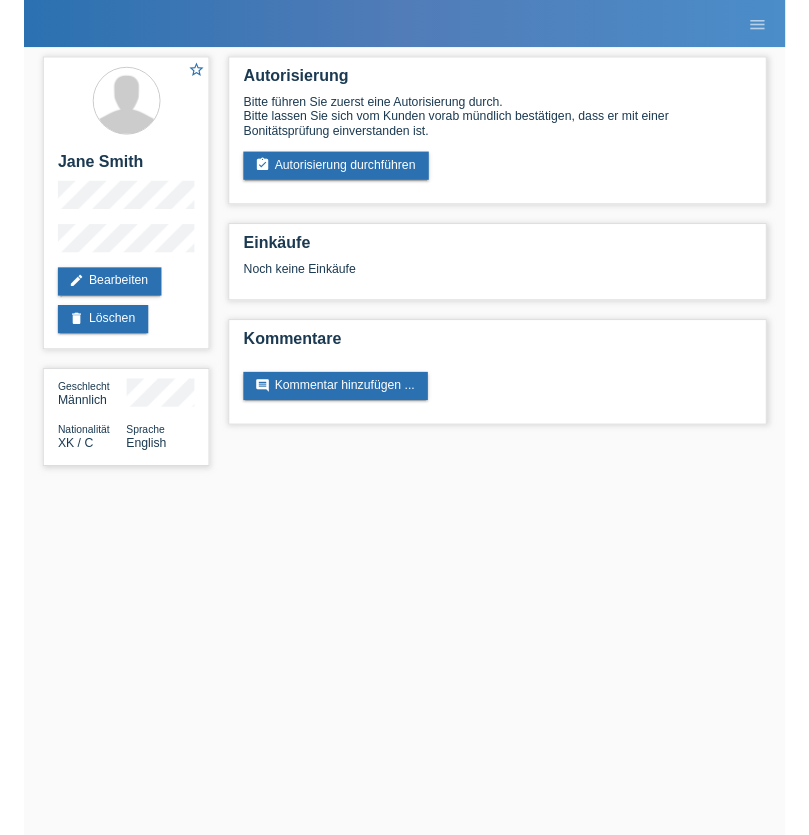 scroll, scrollTop: 0, scrollLeft: 0, axis: both 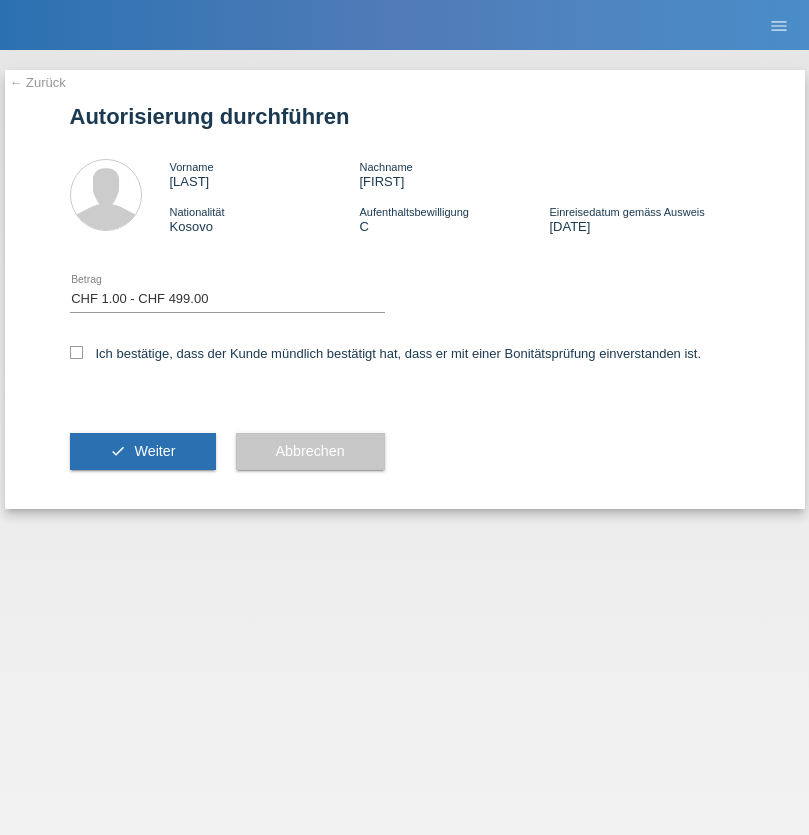 select on "1" 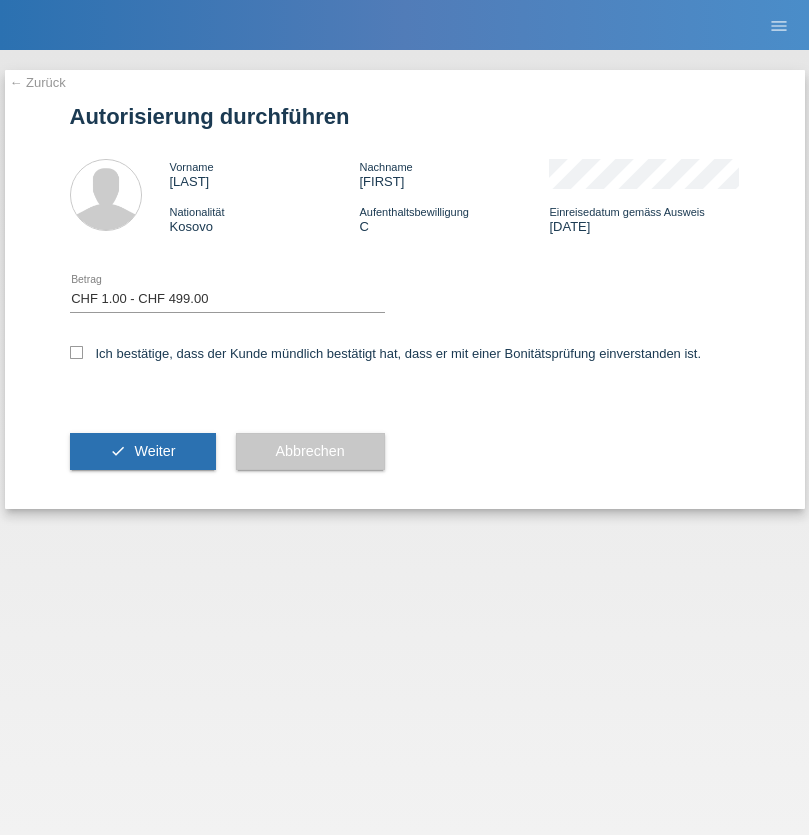checkbox on "true" 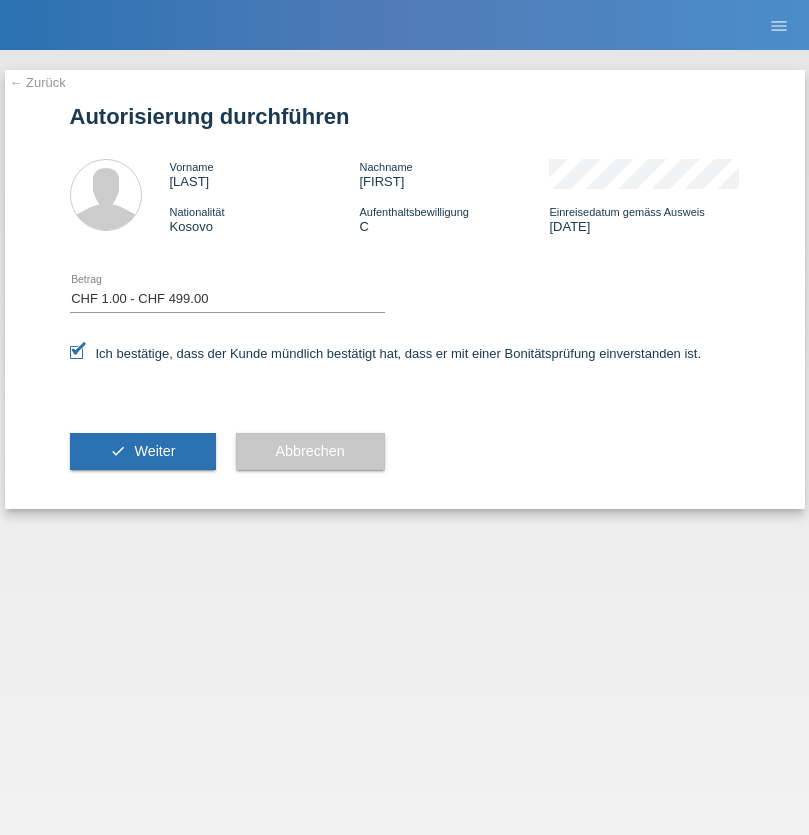 scroll, scrollTop: 0, scrollLeft: 0, axis: both 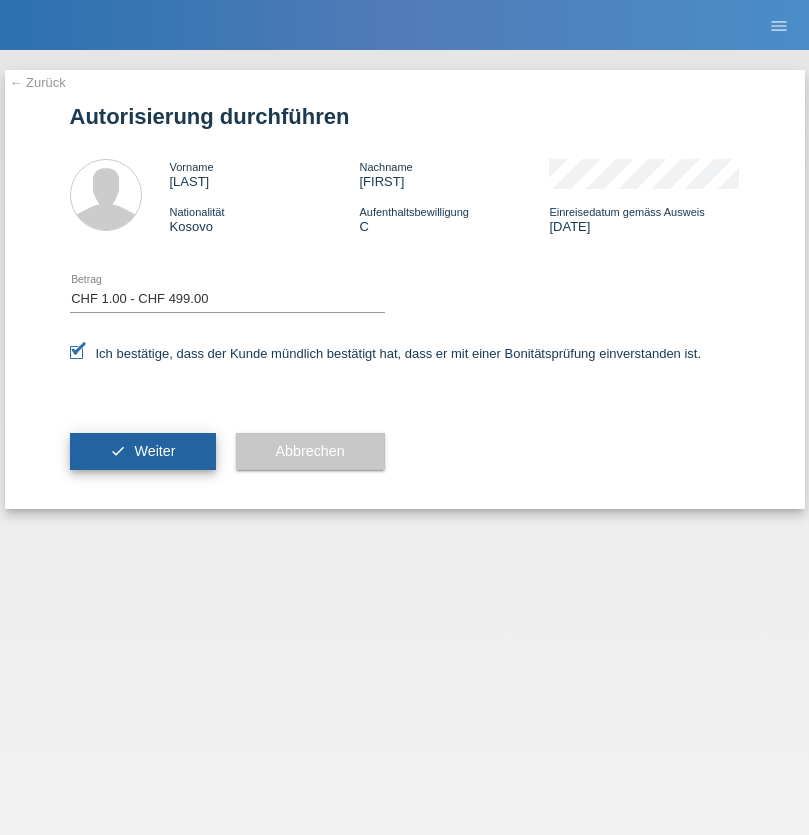 click on "Weiter" at bounding box center [154, 451] 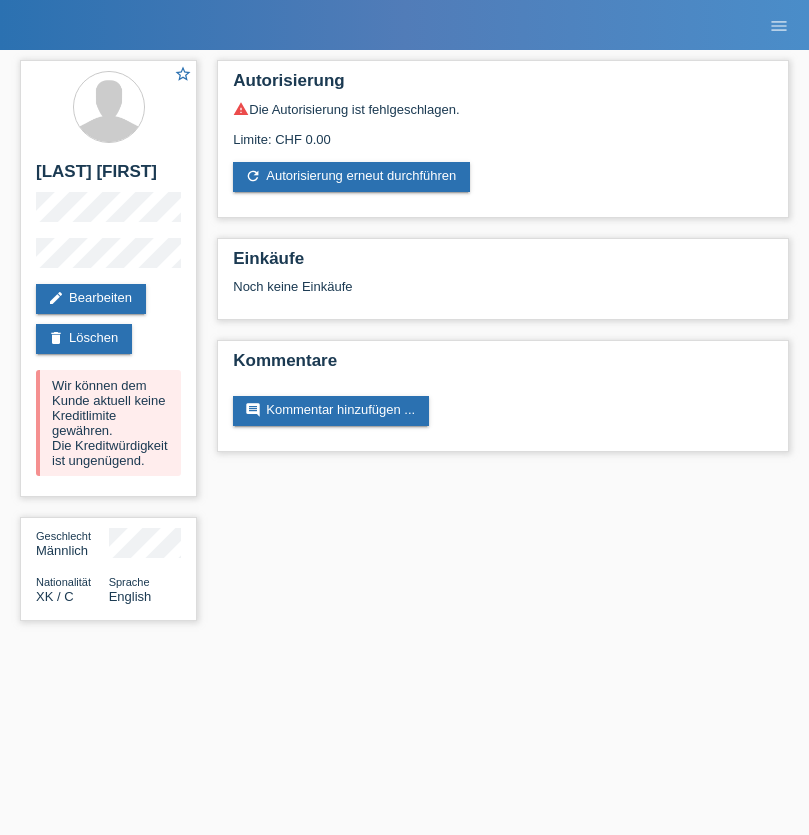 scroll, scrollTop: 0, scrollLeft: 0, axis: both 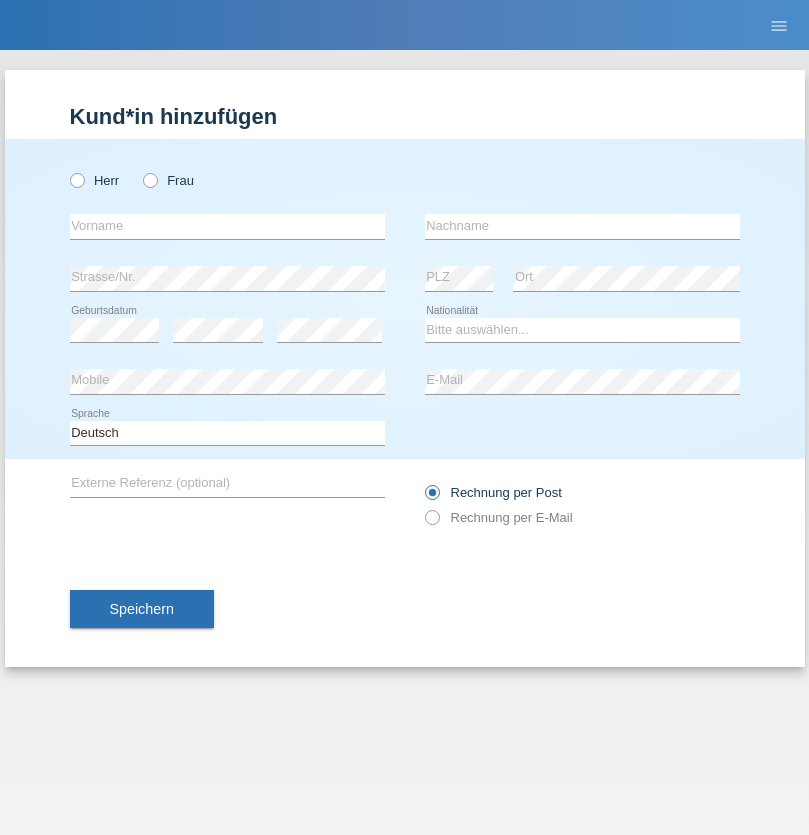 radio on "true" 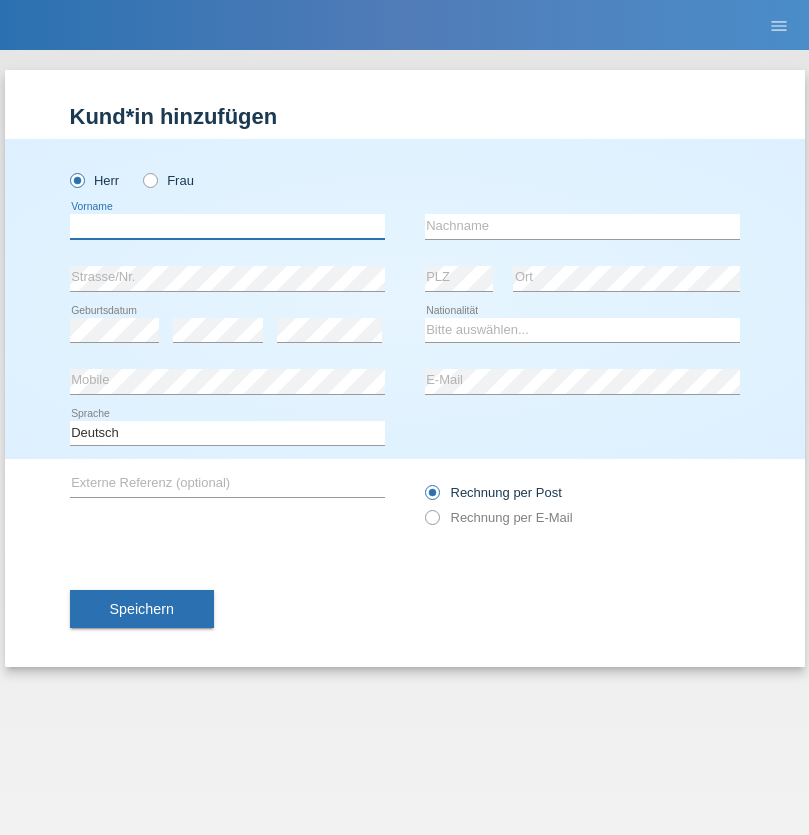 click at bounding box center (227, 226) 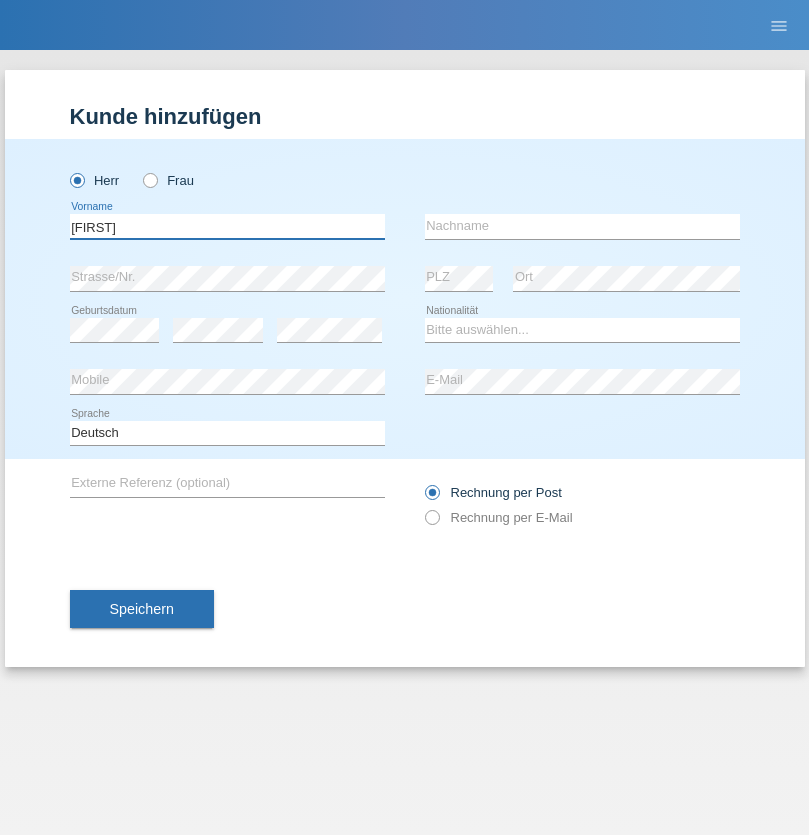 type on "[FIRST]" 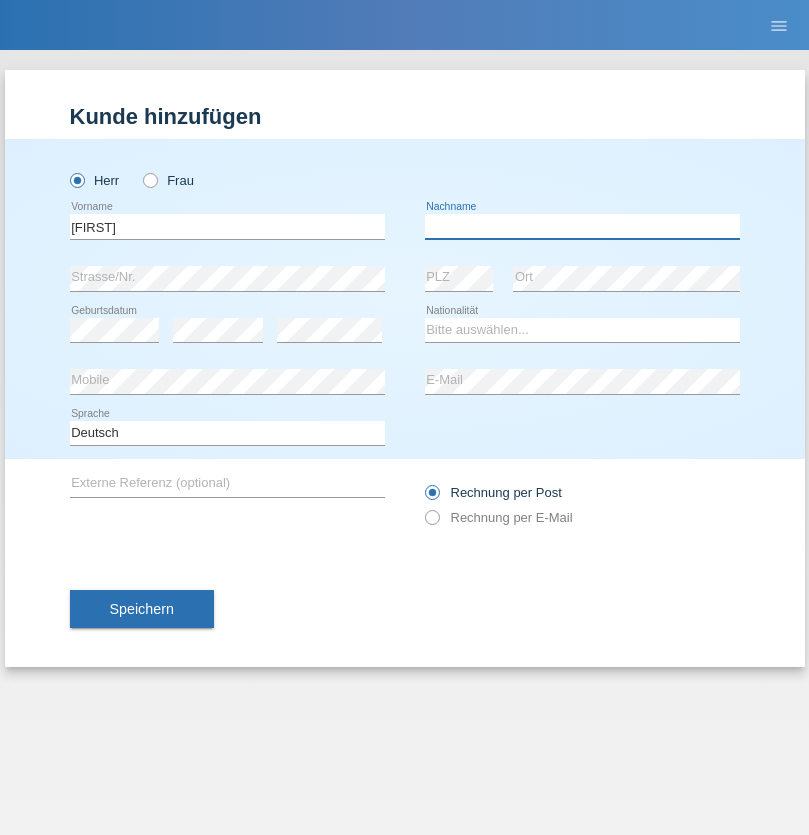 click at bounding box center [582, 226] 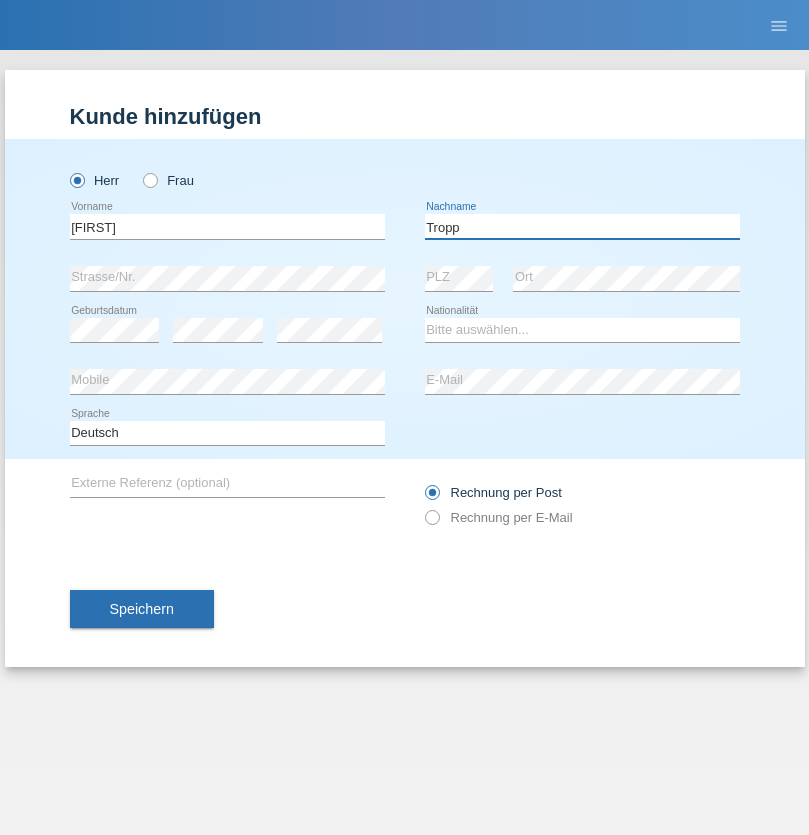 type on "Tropp" 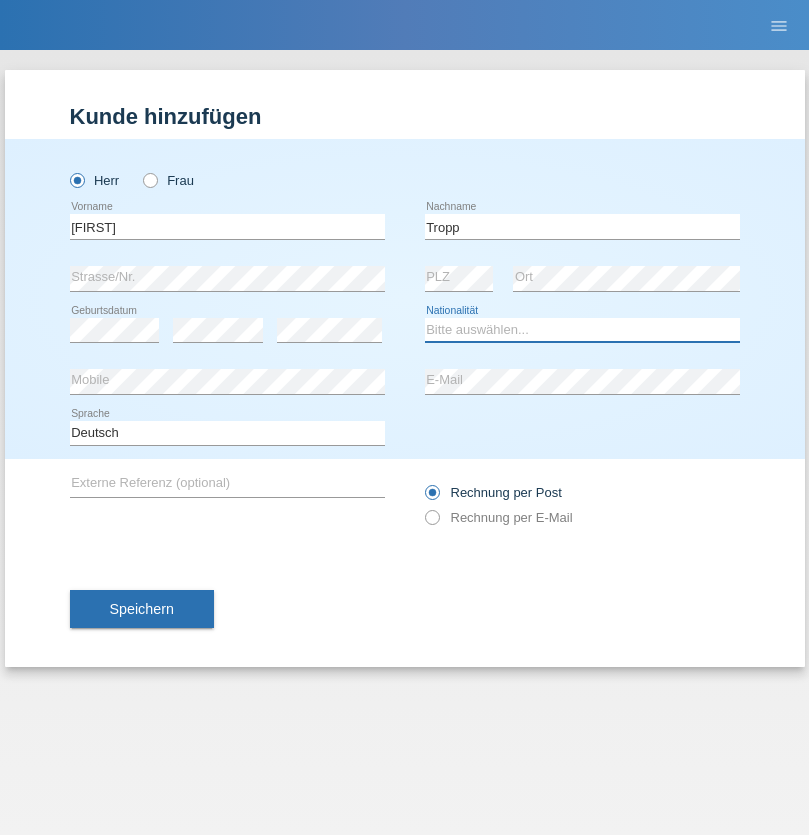 select on "SK" 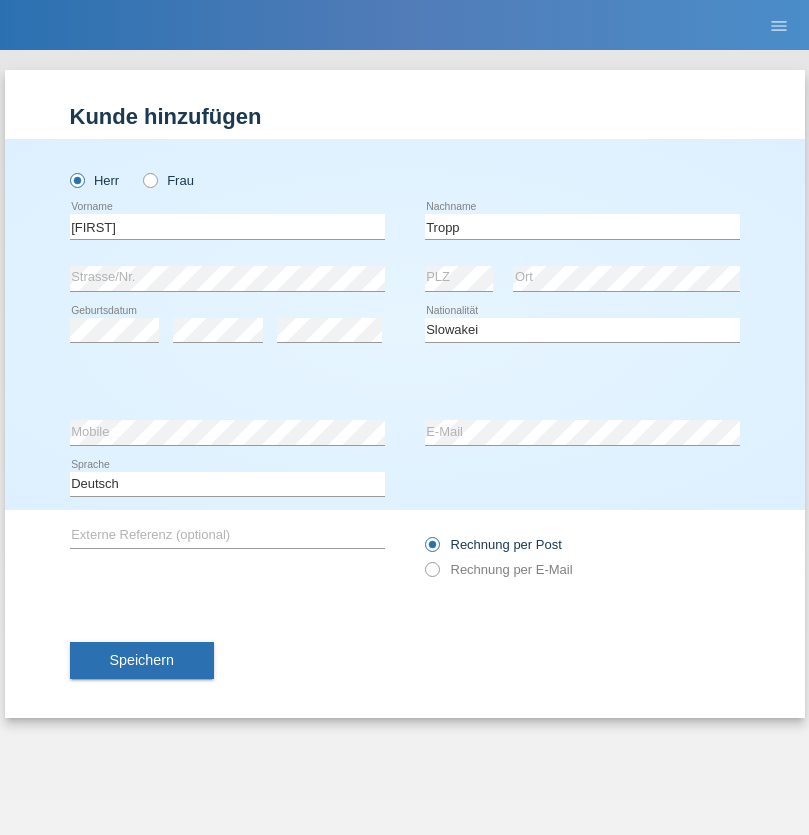 select on "C" 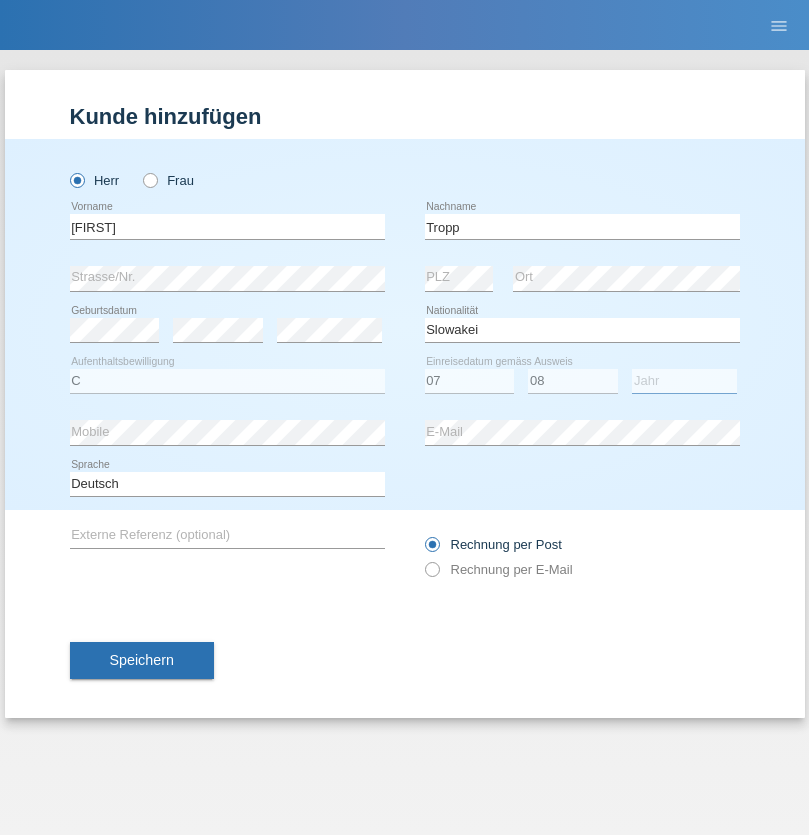 select on "2021" 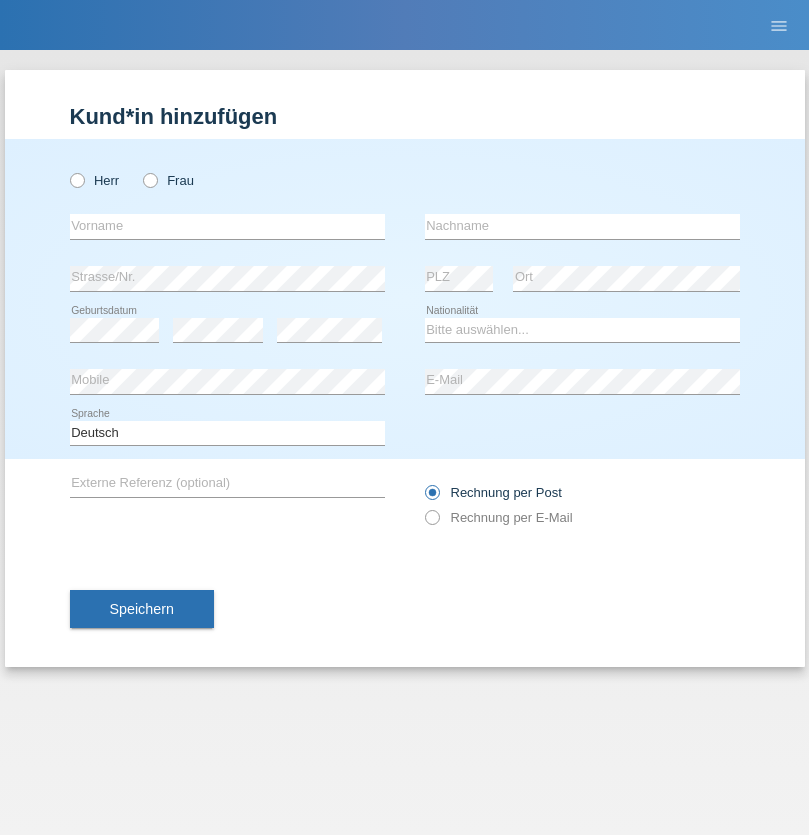 scroll, scrollTop: 0, scrollLeft: 0, axis: both 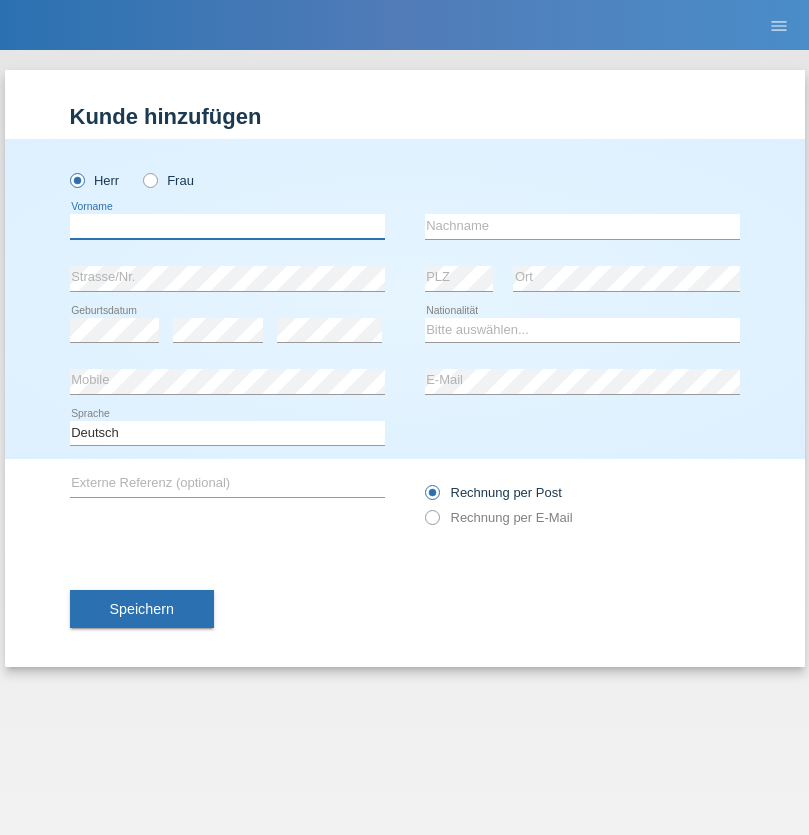 click at bounding box center (227, 226) 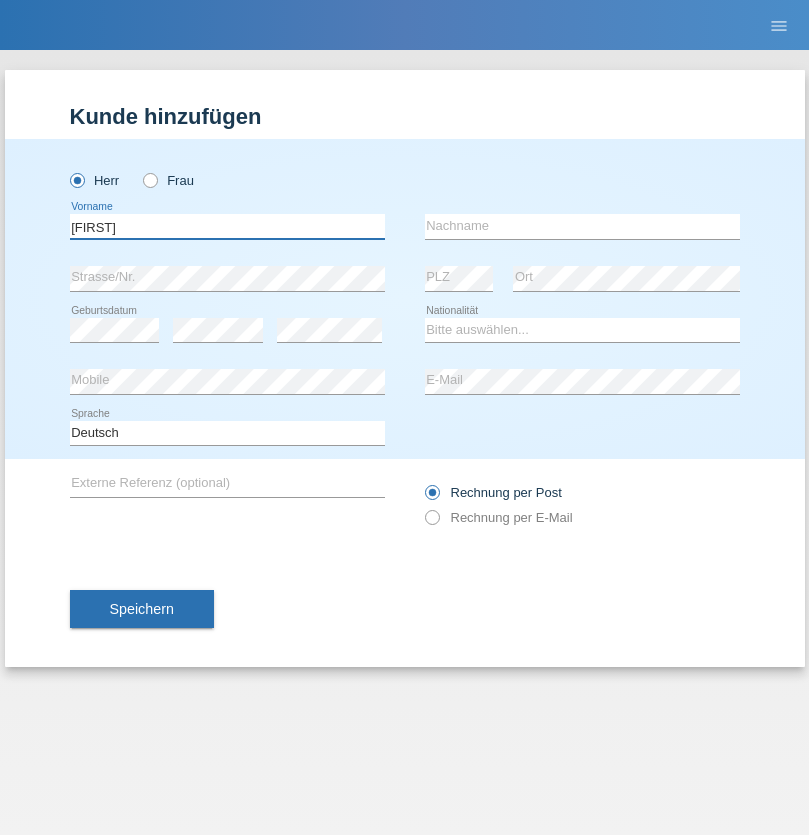 type on "Dirk" 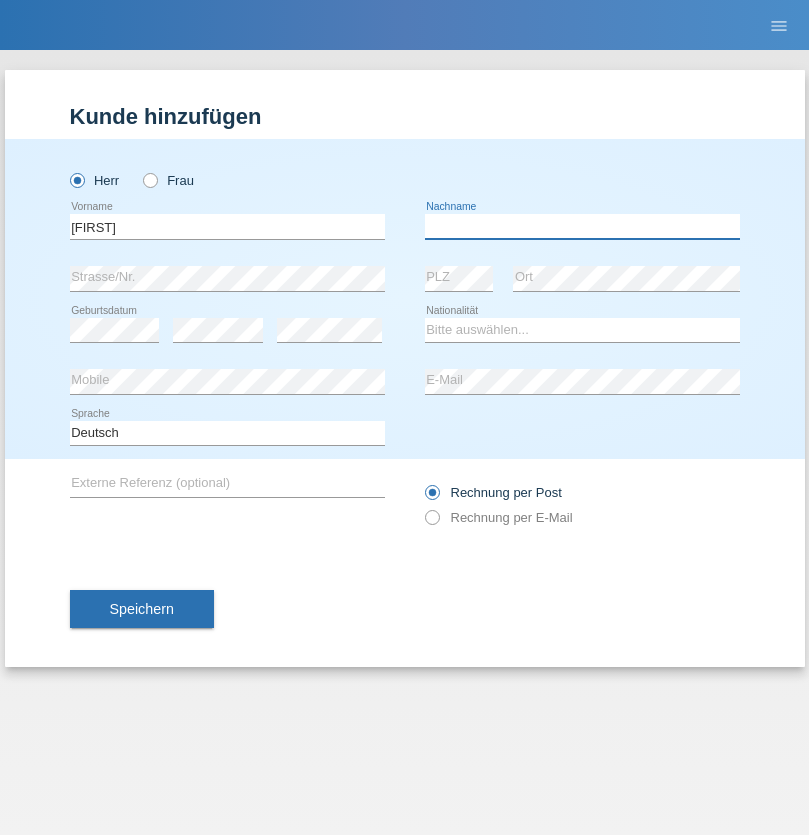 click at bounding box center [582, 226] 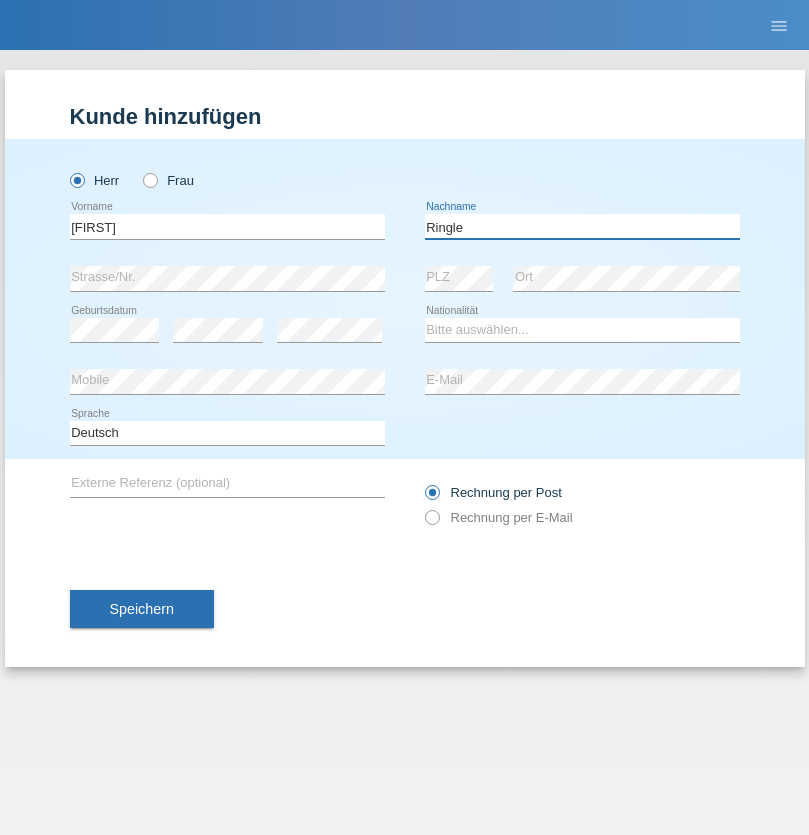 type on "Ringle" 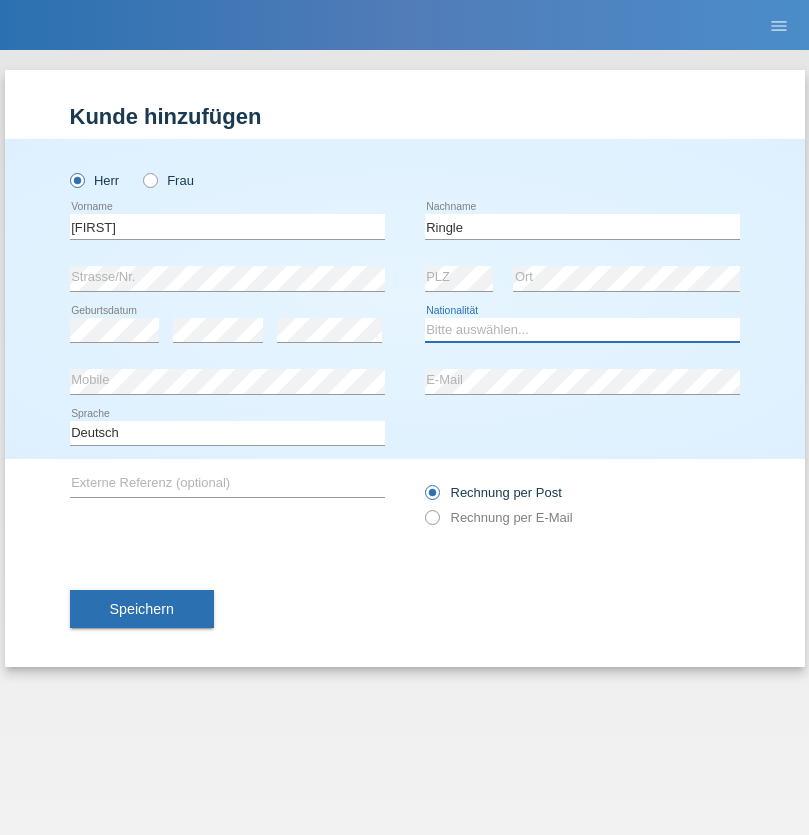 select on "DE" 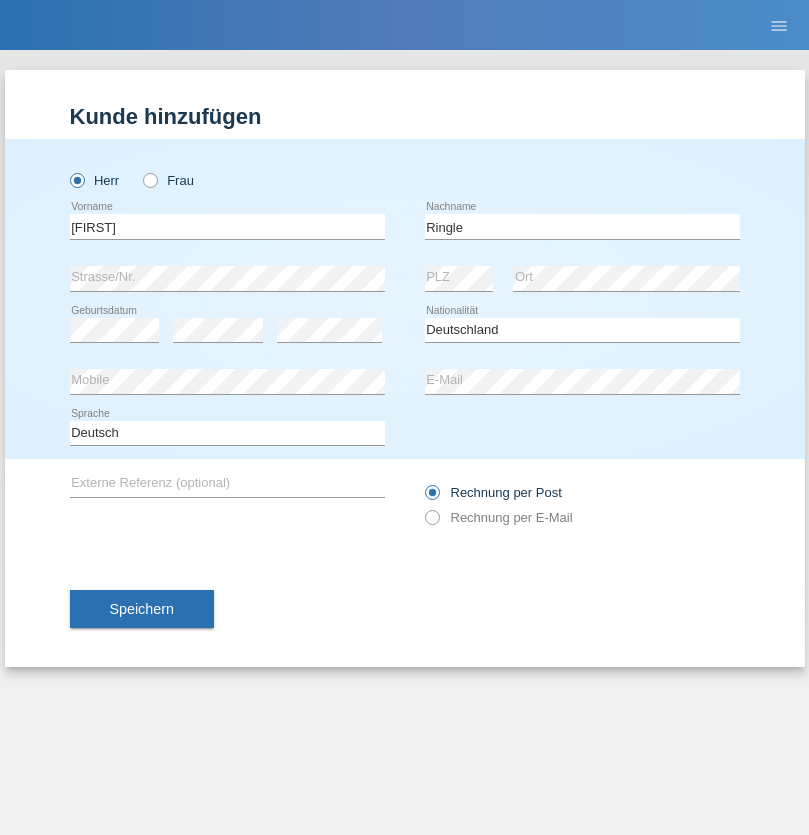 select on "C" 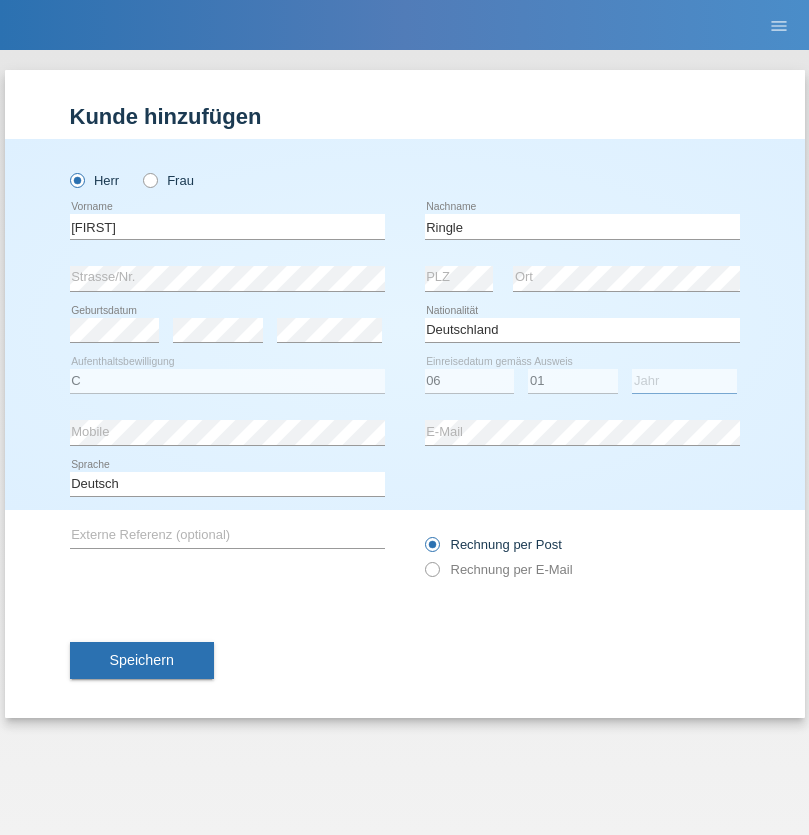 select on "2021" 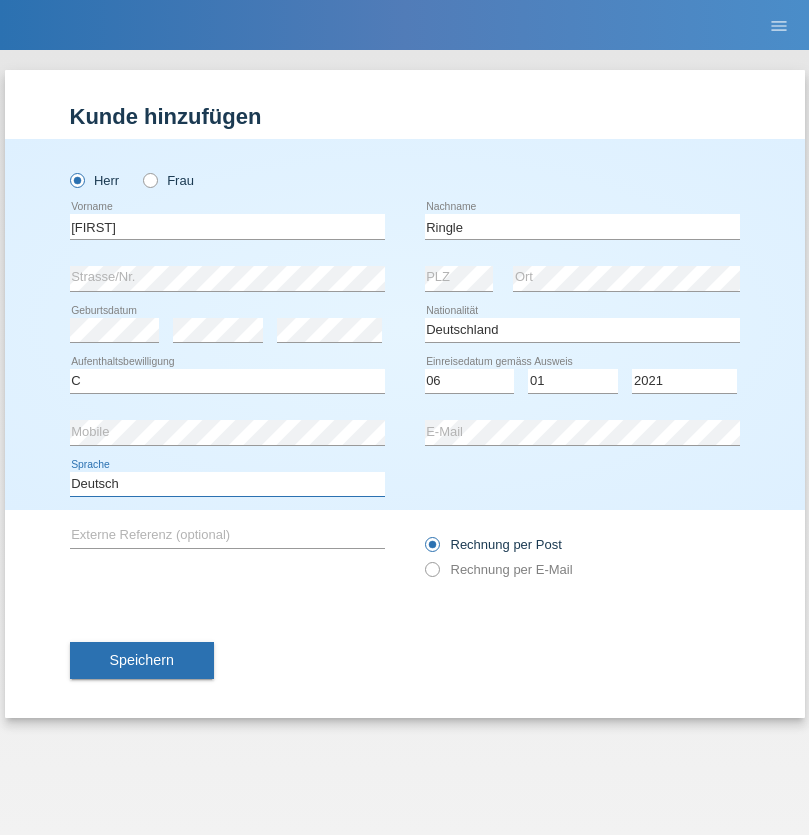 select on "en" 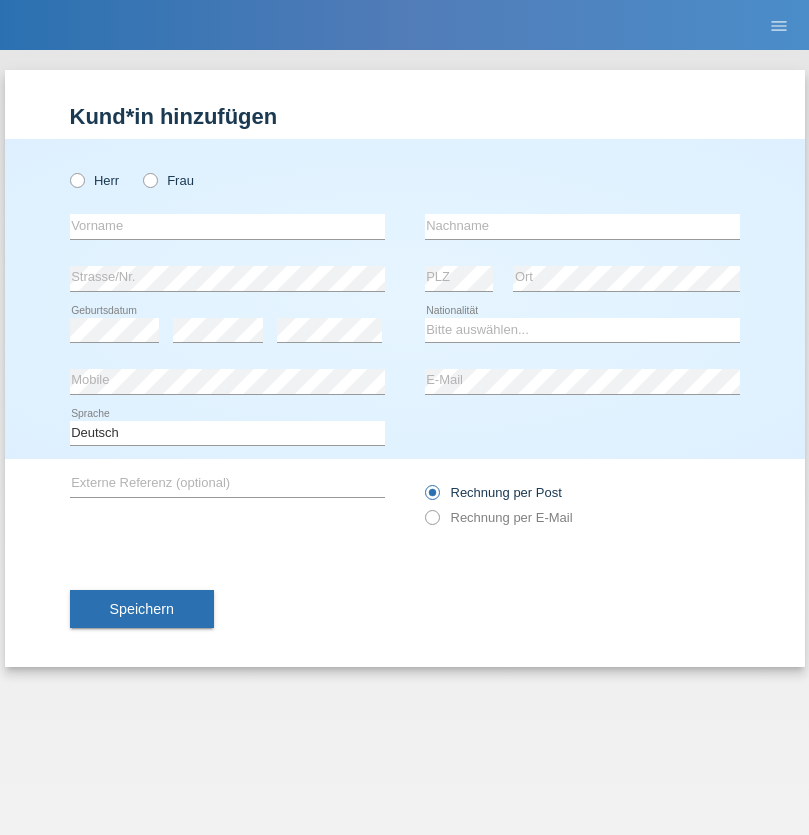 scroll, scrollTop: 0, scrollLeft: 0, axis: both 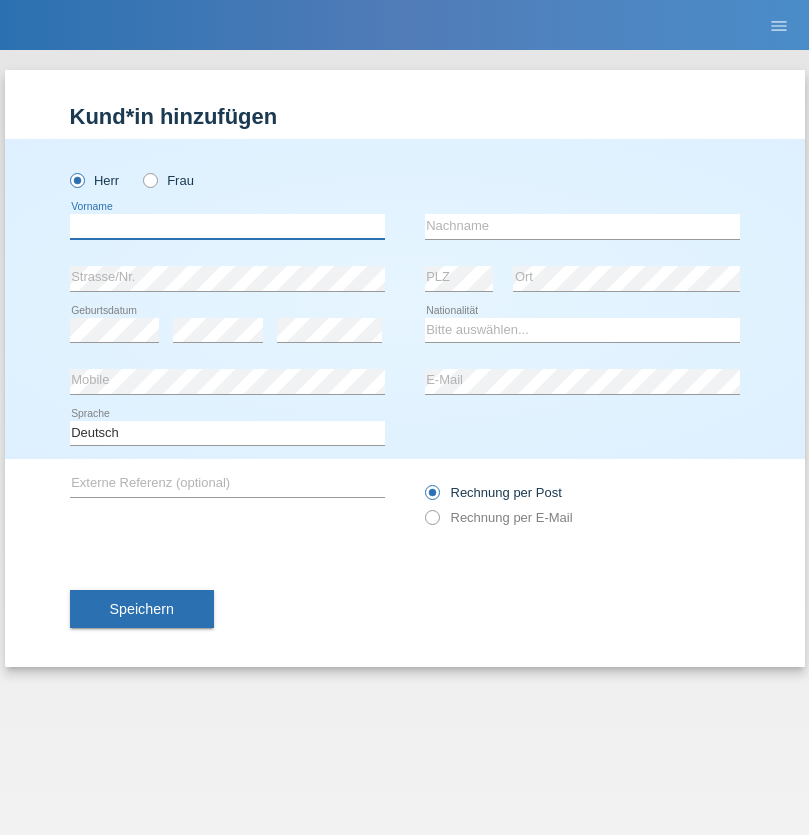 click at bounding box center (227, 226) 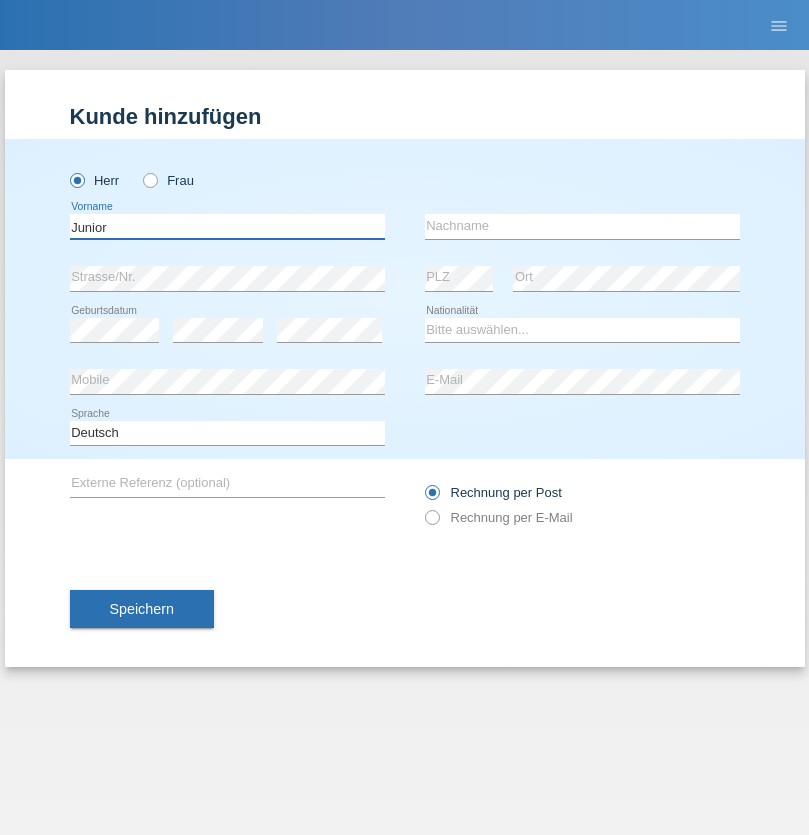 type on "Junior" 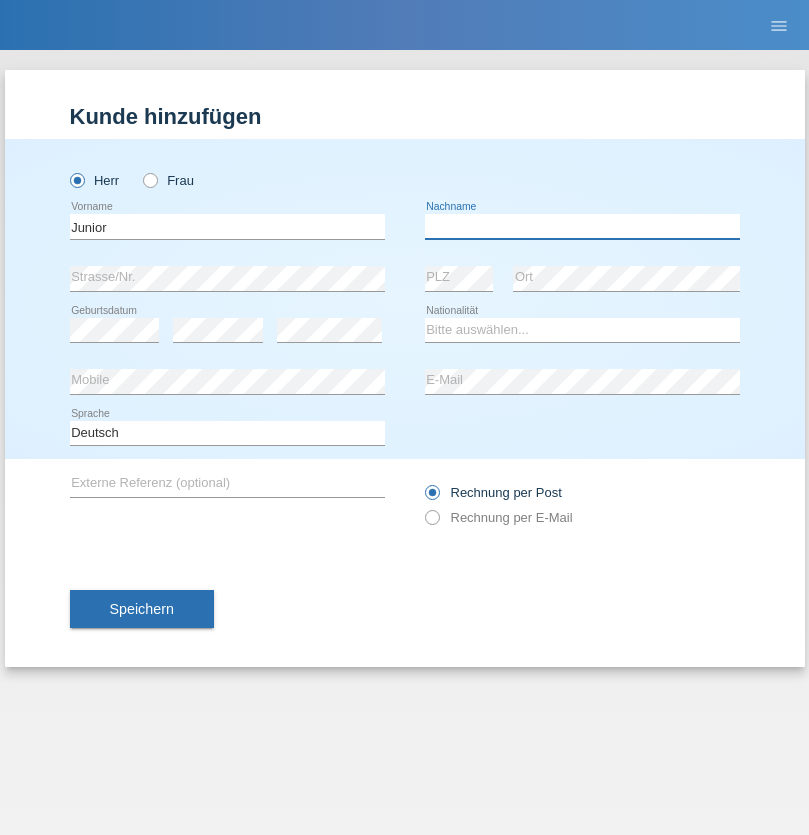 click at bounding box center (582, 226) 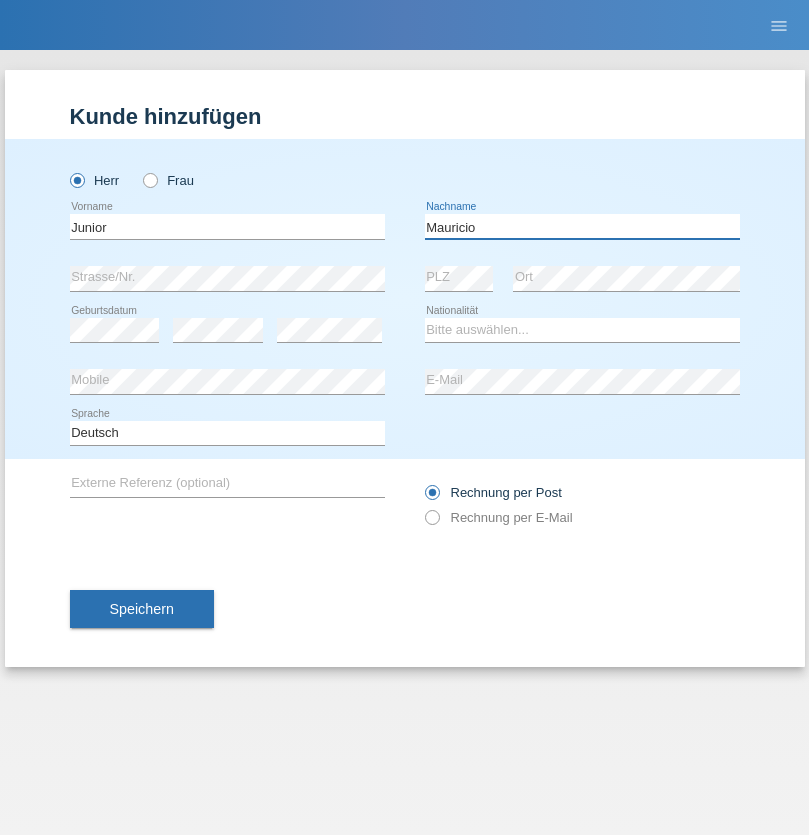 type on "Mauricio" 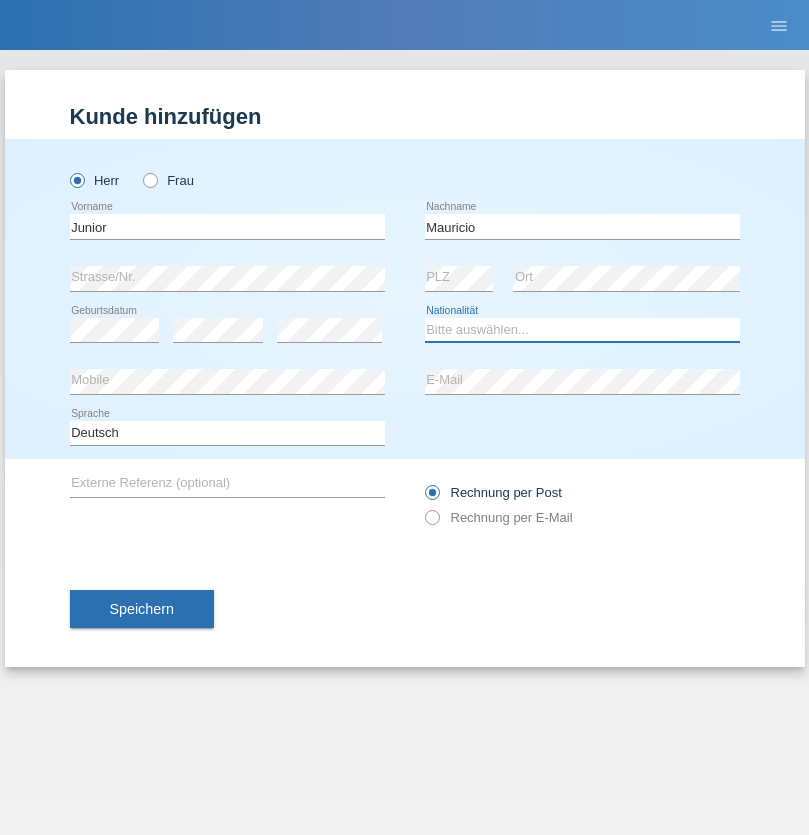 select on "CH" 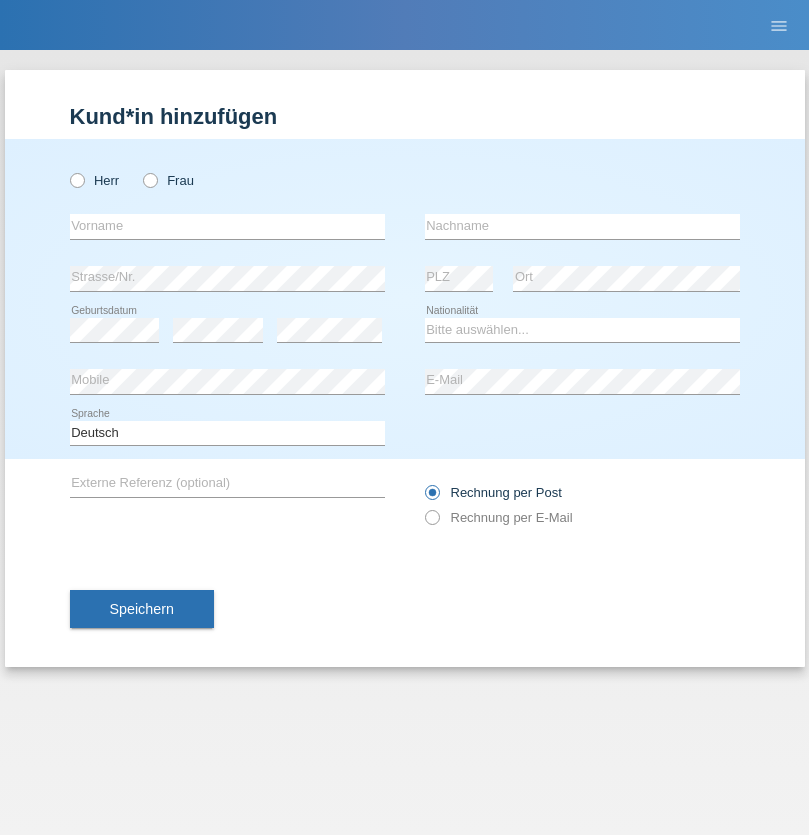 scroll, scrollTop: 0, scrollLeft: 0, axis: both 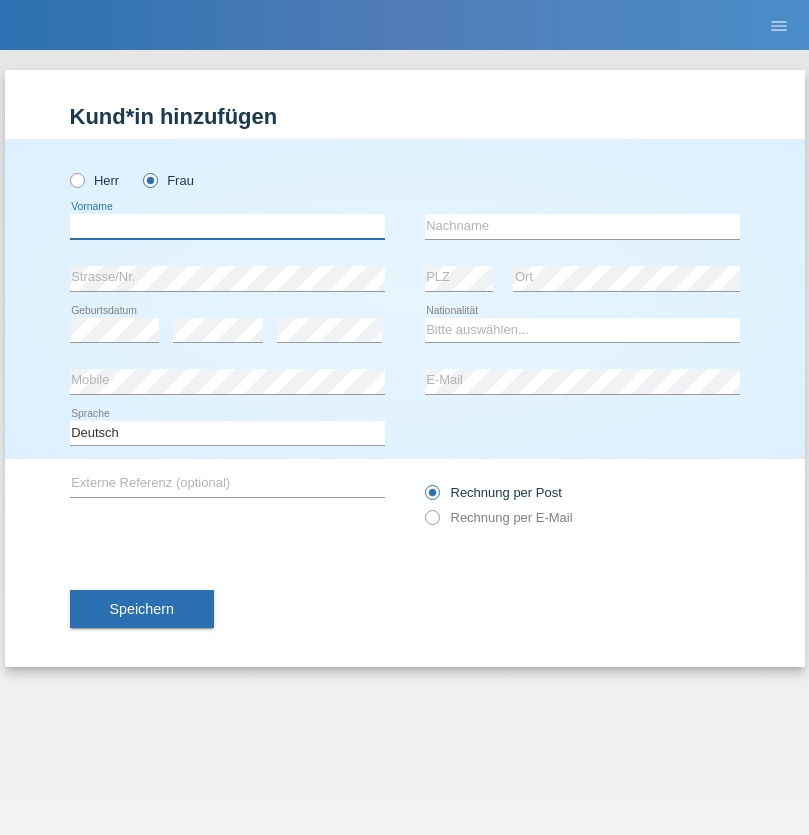 click at bounding box center [227, 226] 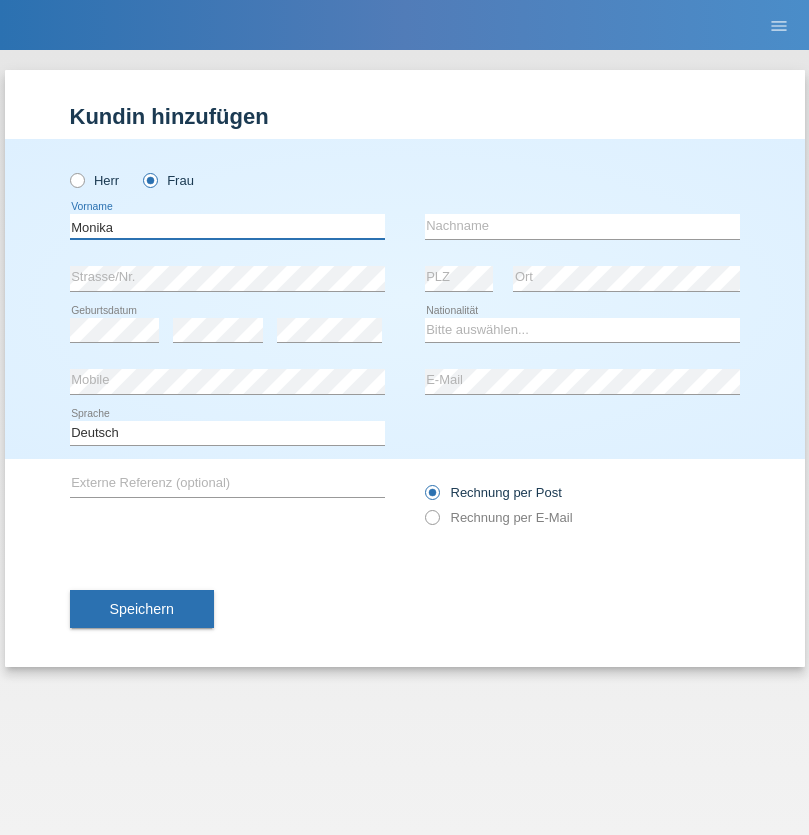 type on "Monika" 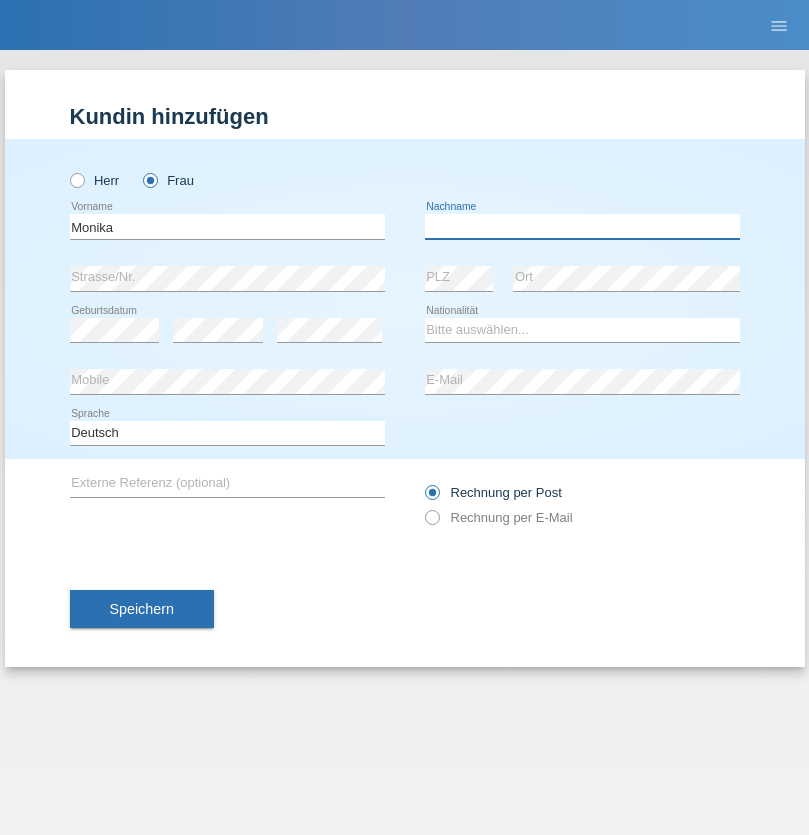 click at bounding box center [582, 226] 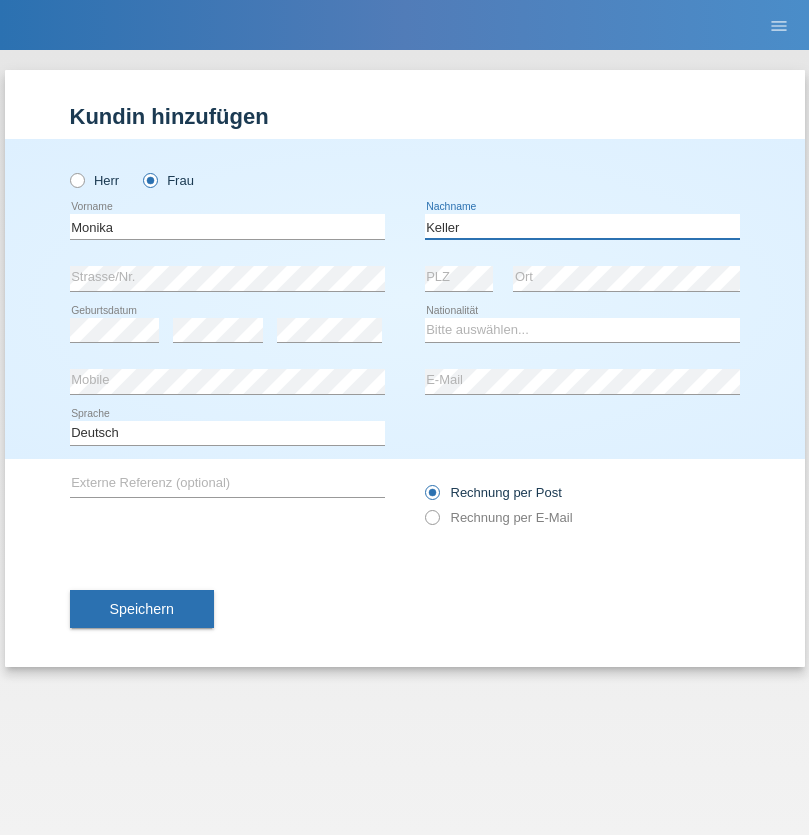 type on "Keller" 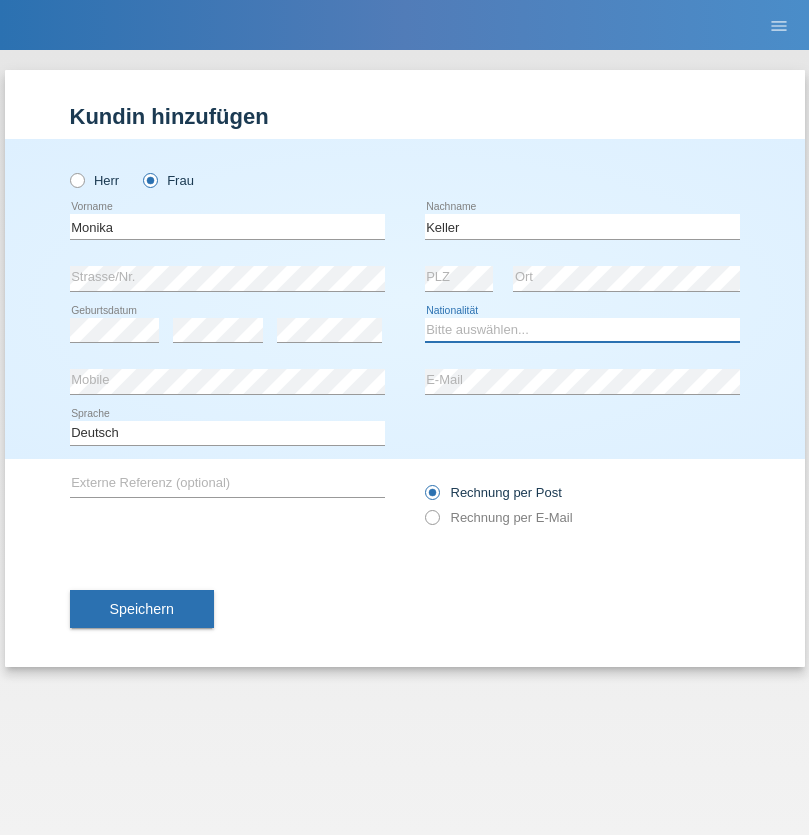 select on "CH" 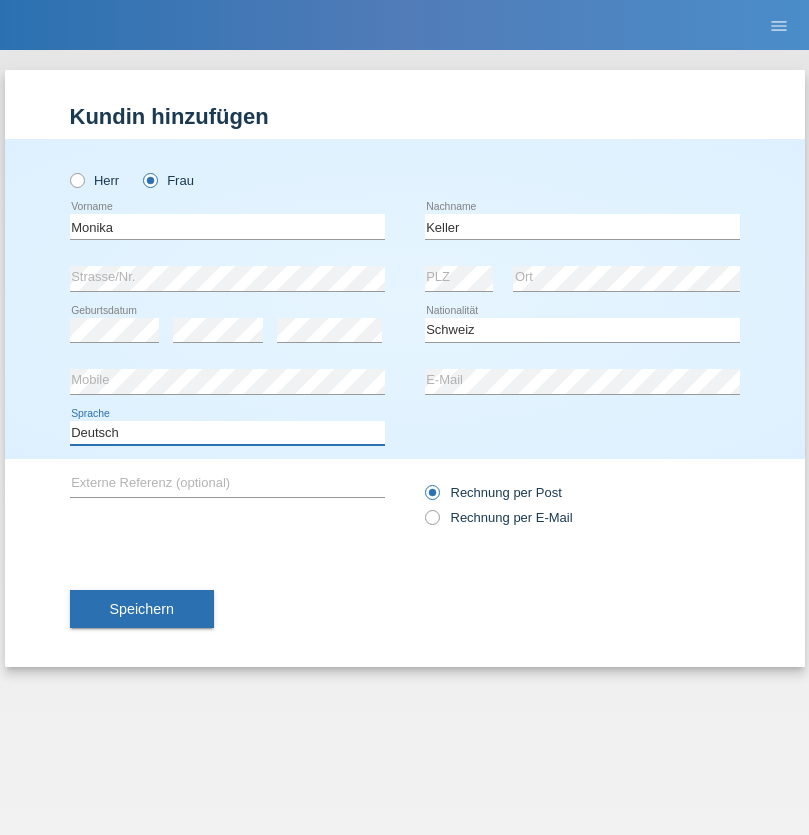 select on "en" 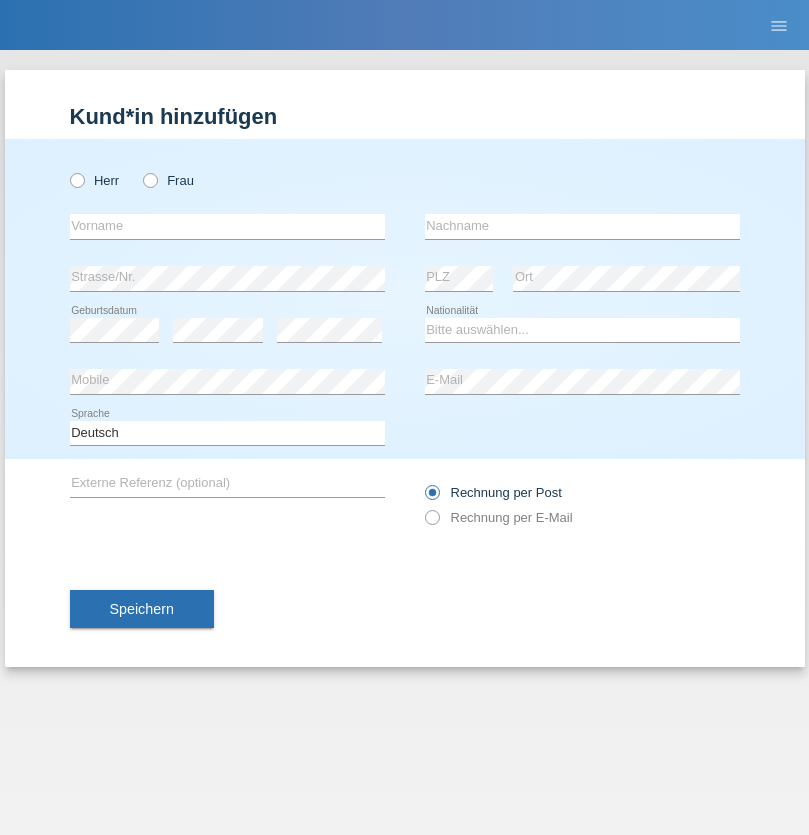 scroll, scrollTop: 0, scrollLeft: 0, axis: both 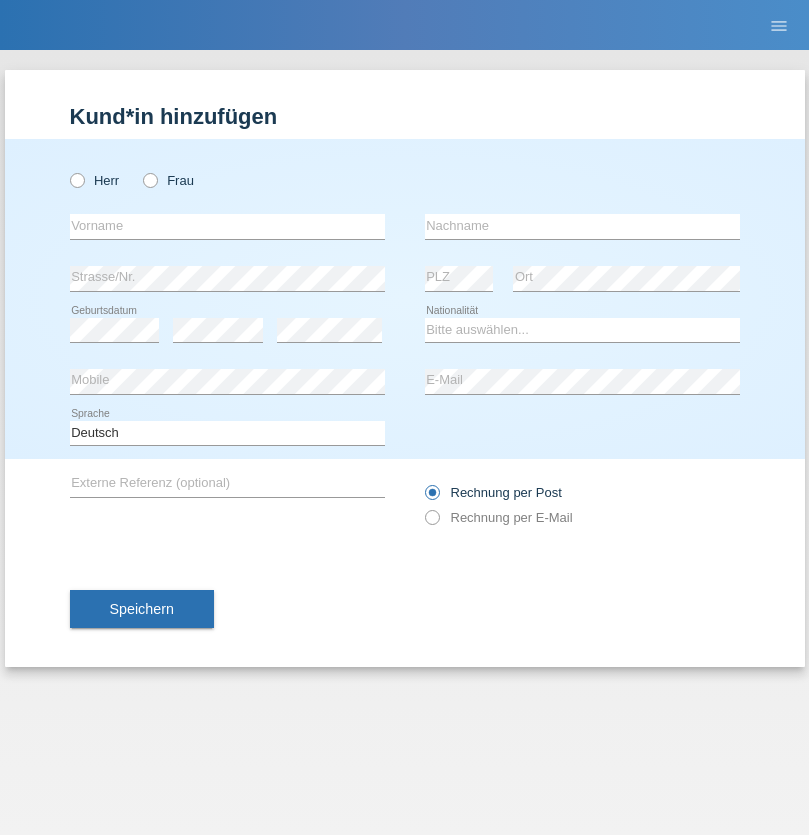 radio on "true" 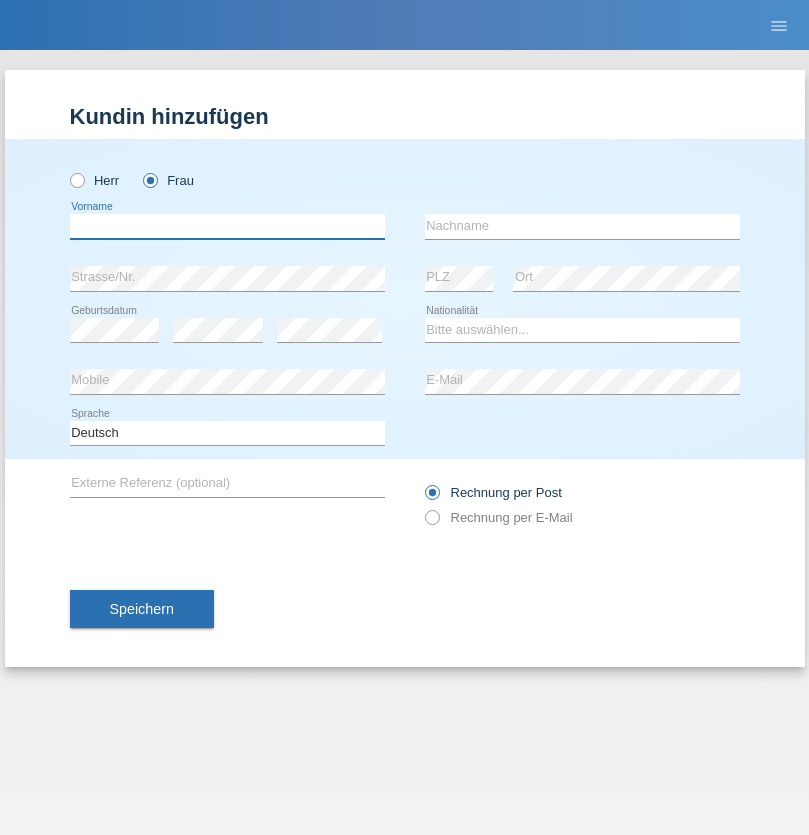 click at bounding box center (227, 226) 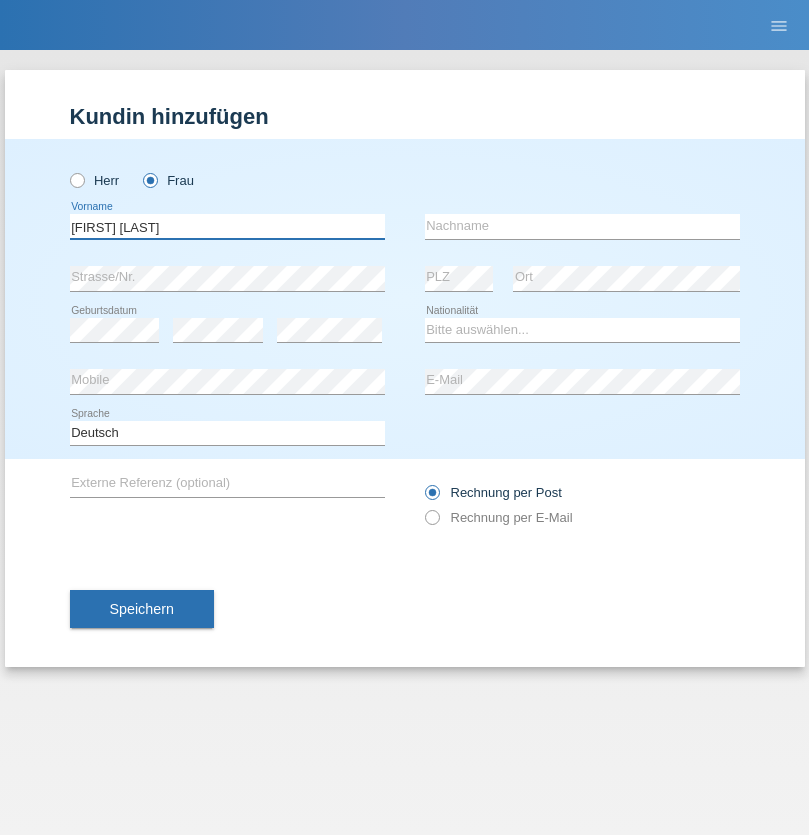 type on "Maria Fernanda" 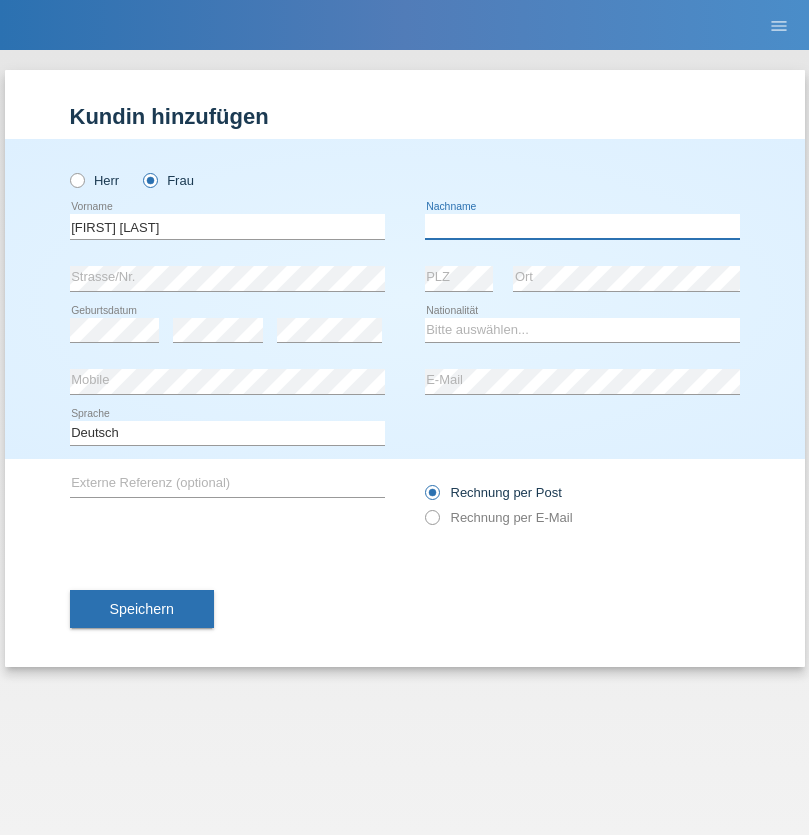 click at bounding box center (582, 226) 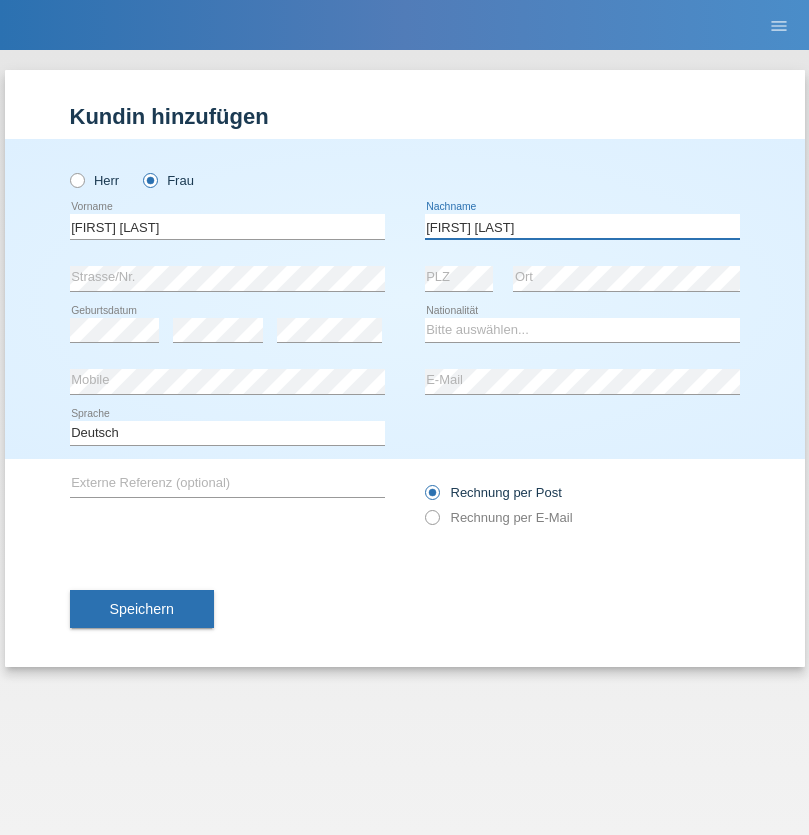 type on "Knusel Campillo" 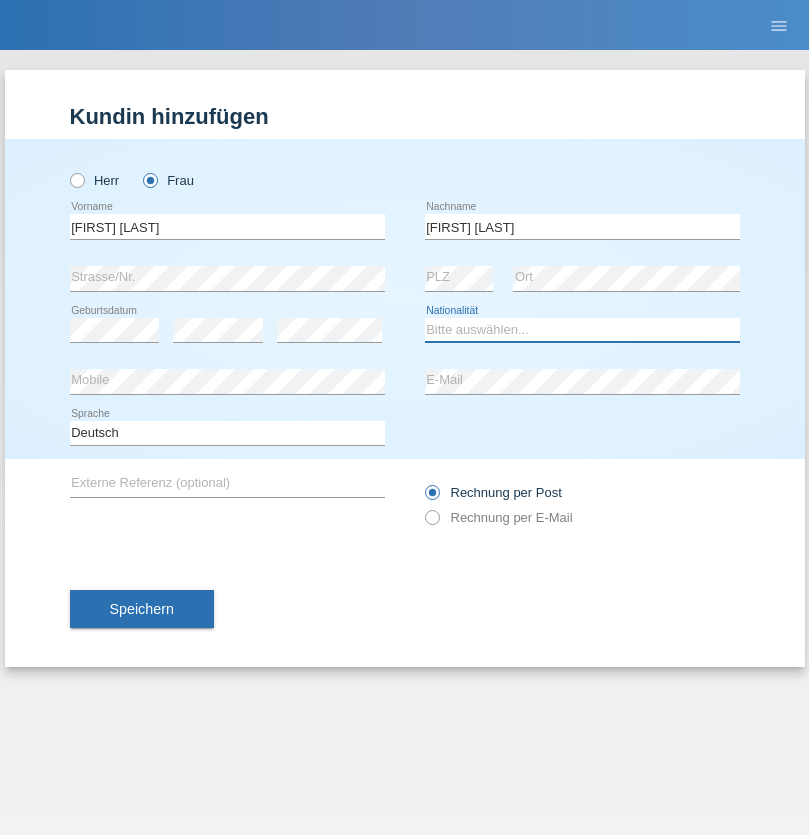 select on "CH" 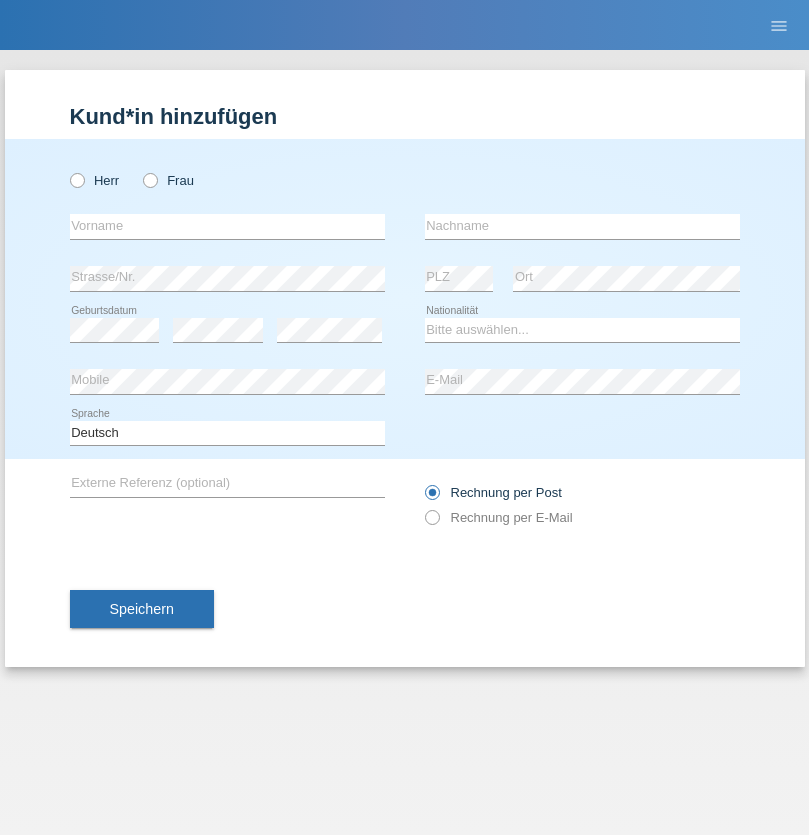 scroll, scrollTop: 0, scrollLeft: 0, axis: both 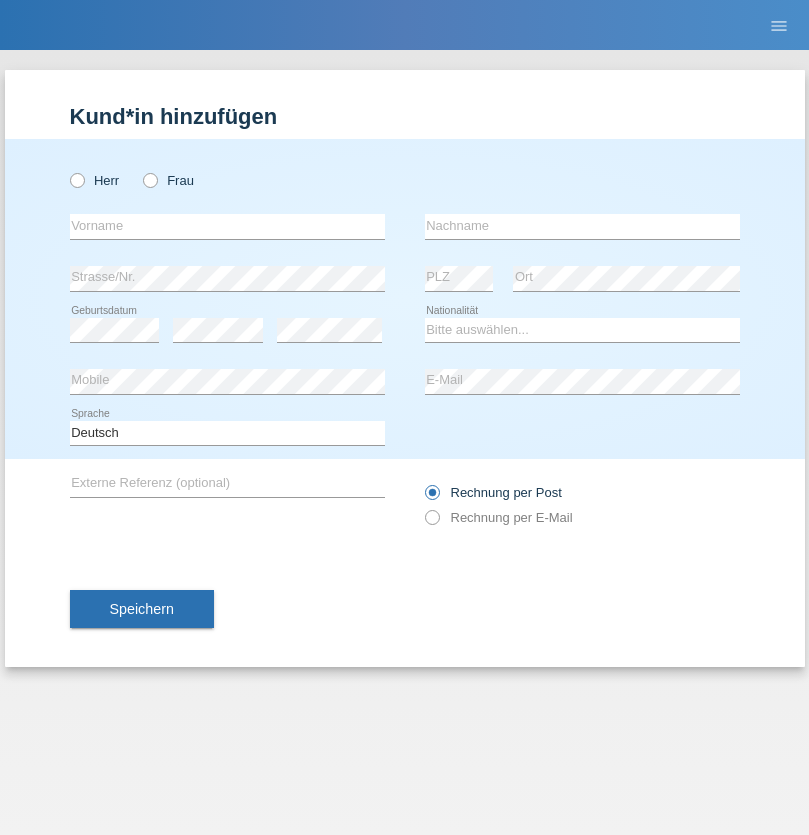 radio on "true" 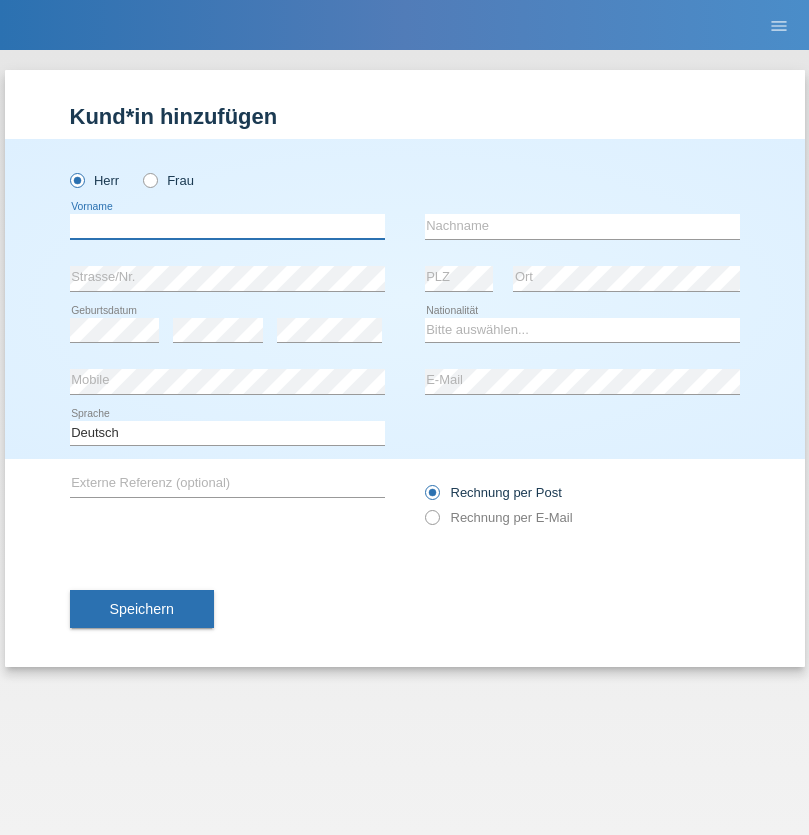 click at bounding box center [227, 226] 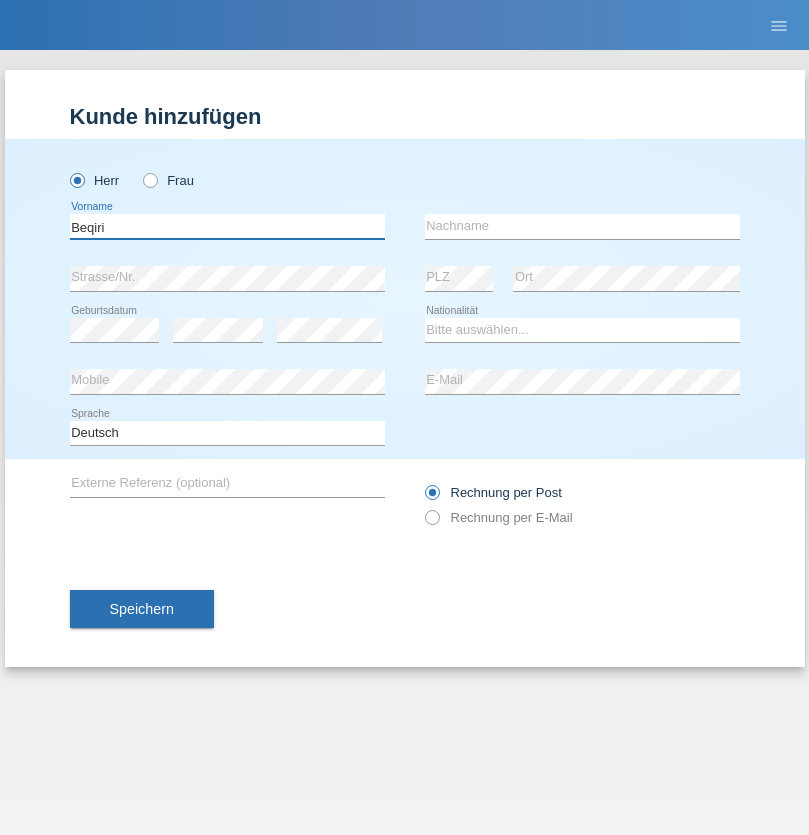 type on "Beqiri" 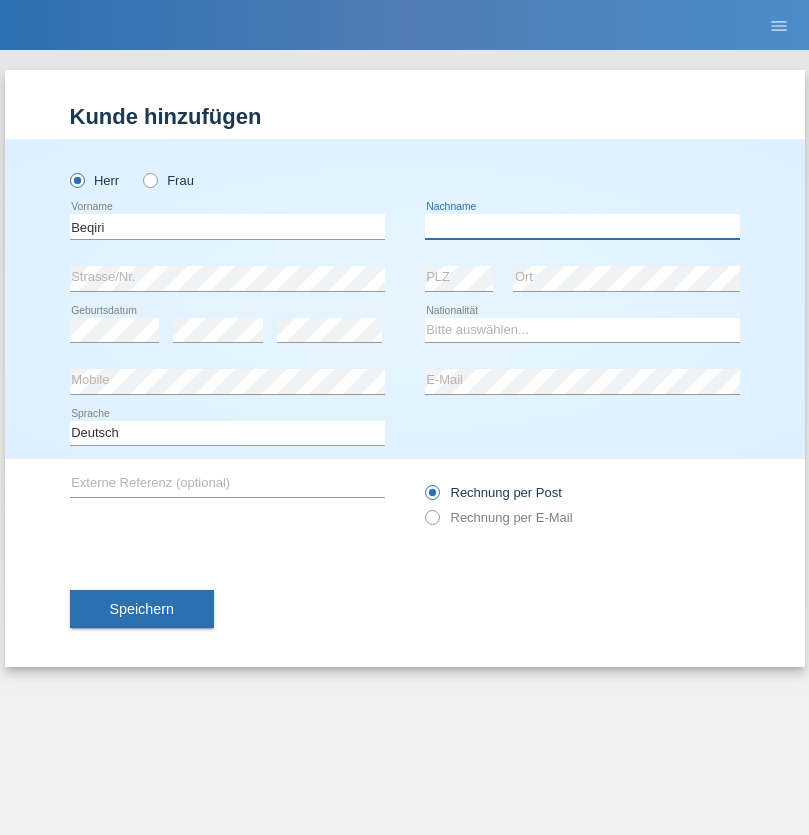 click at bounding box center [582, 226] 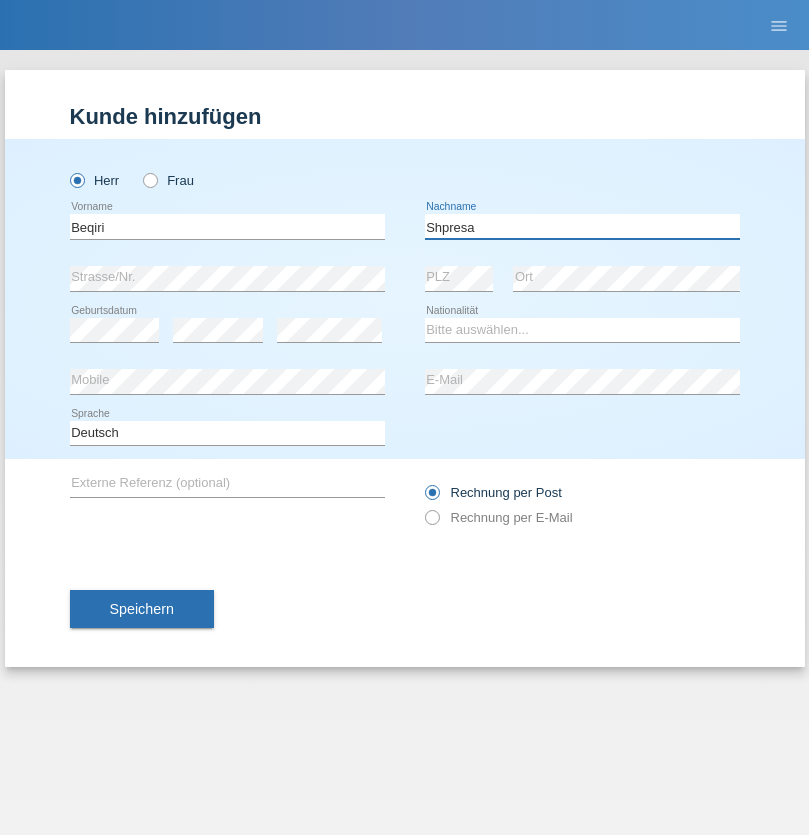 type on "Shpresa" 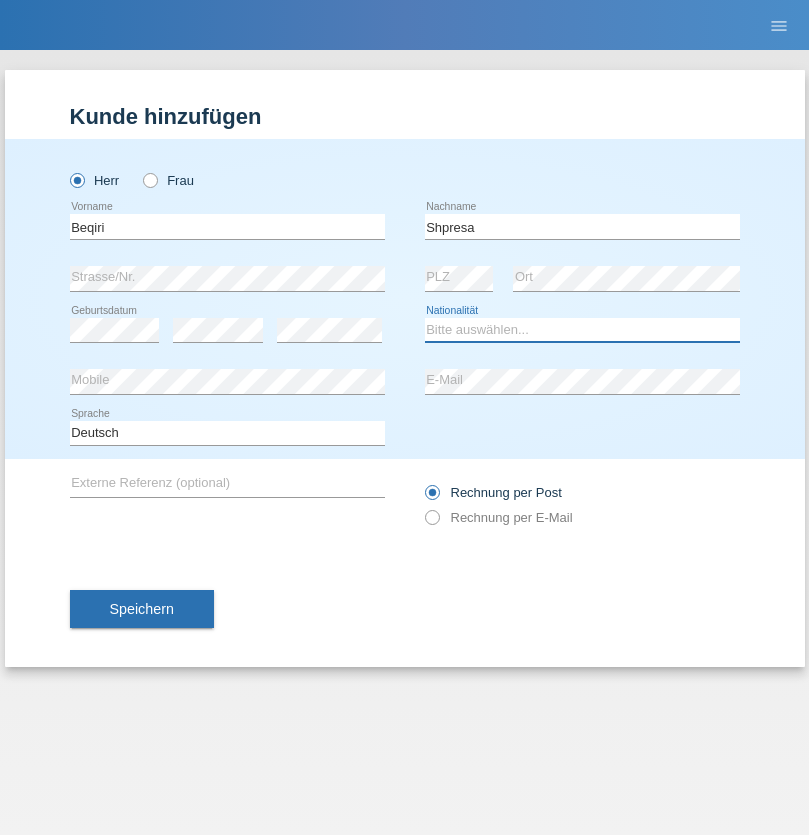 select on "XK" 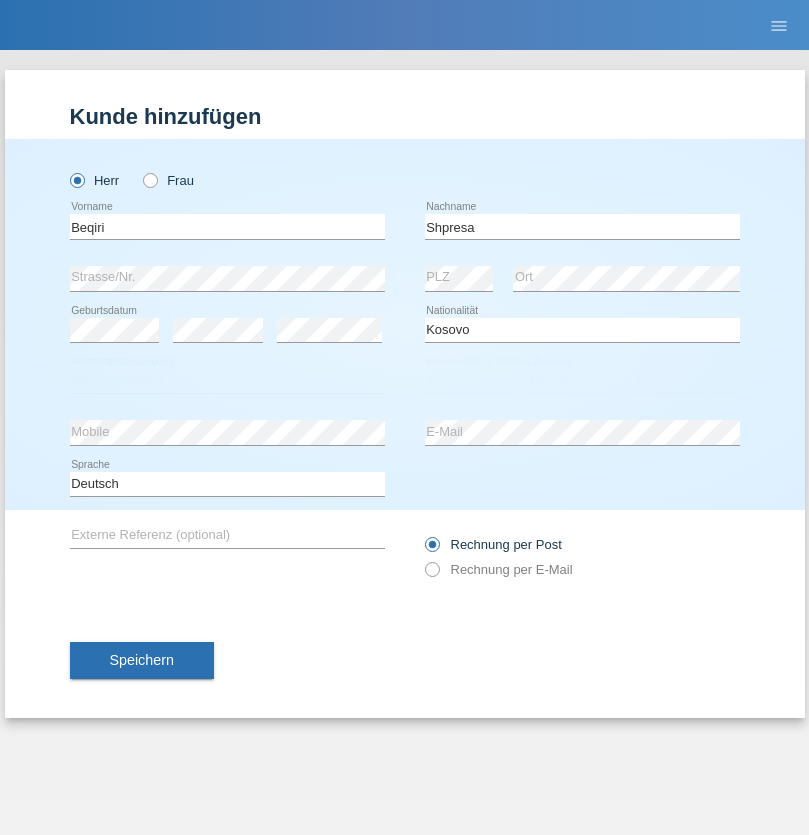 select on "C" 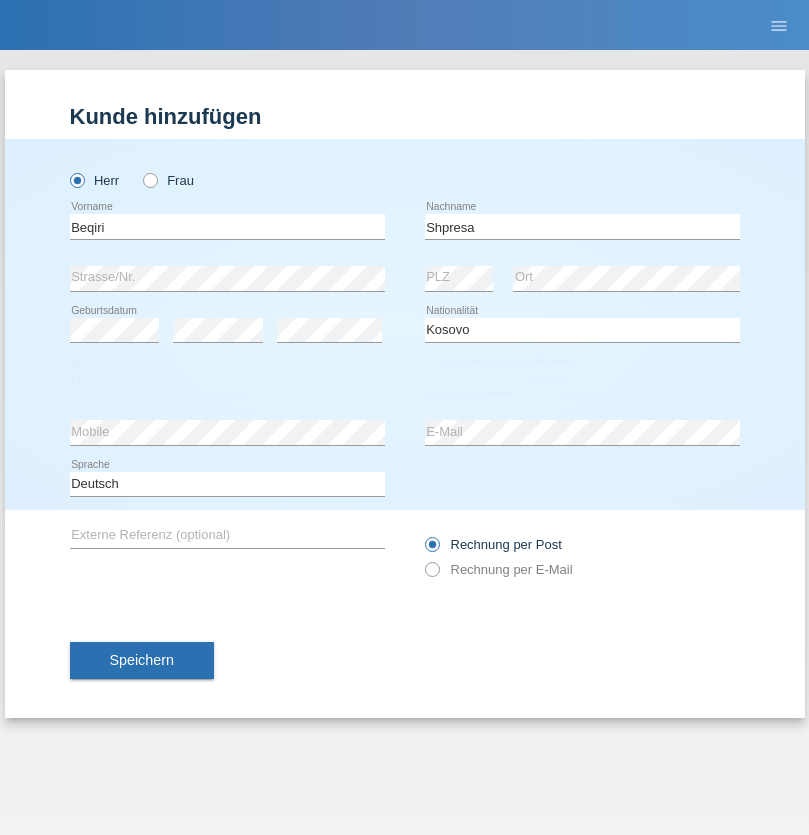select on "08" 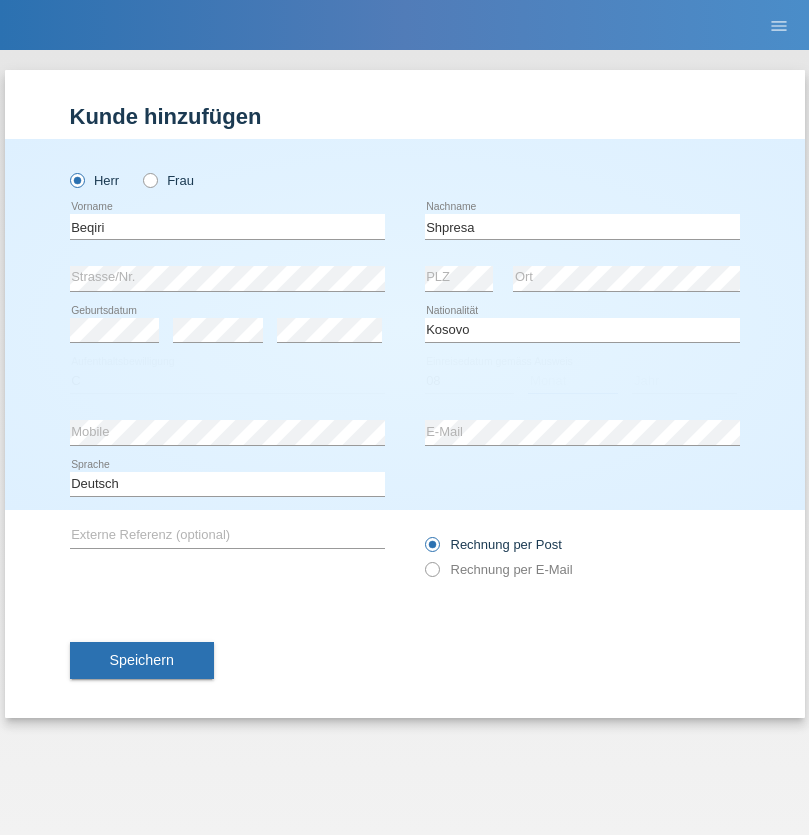 select on "02" 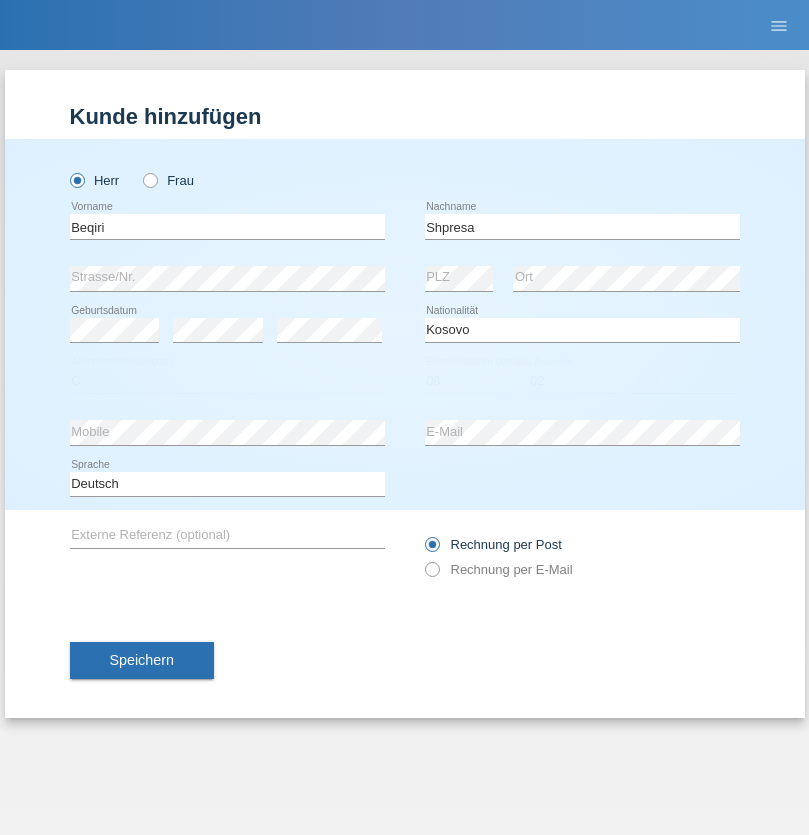 select on "1979" 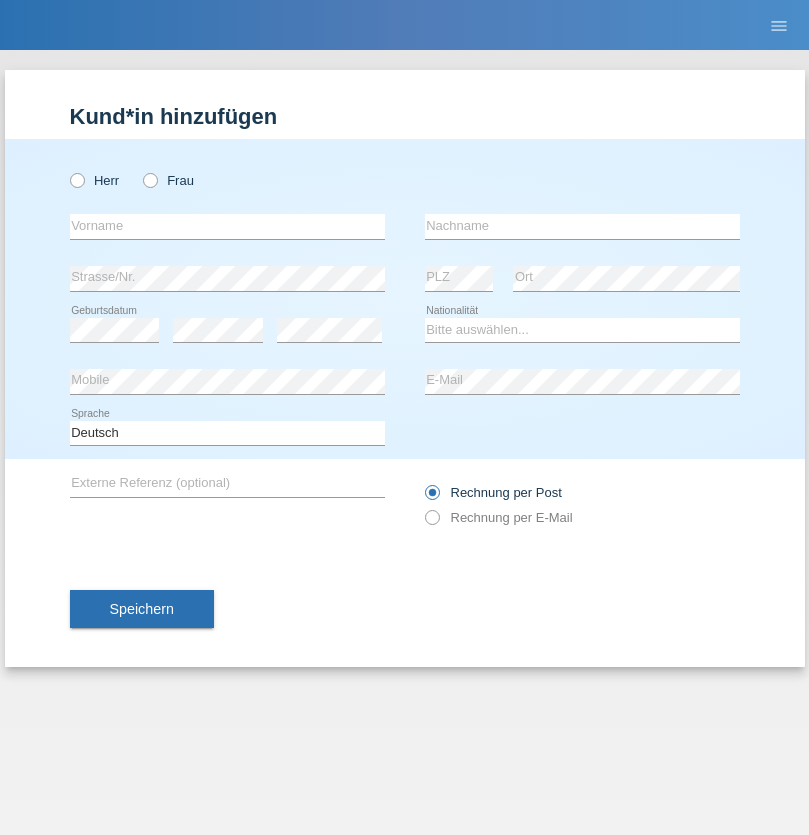 scroll, scrollTop: 0, scrollLeft: 0, axis: both 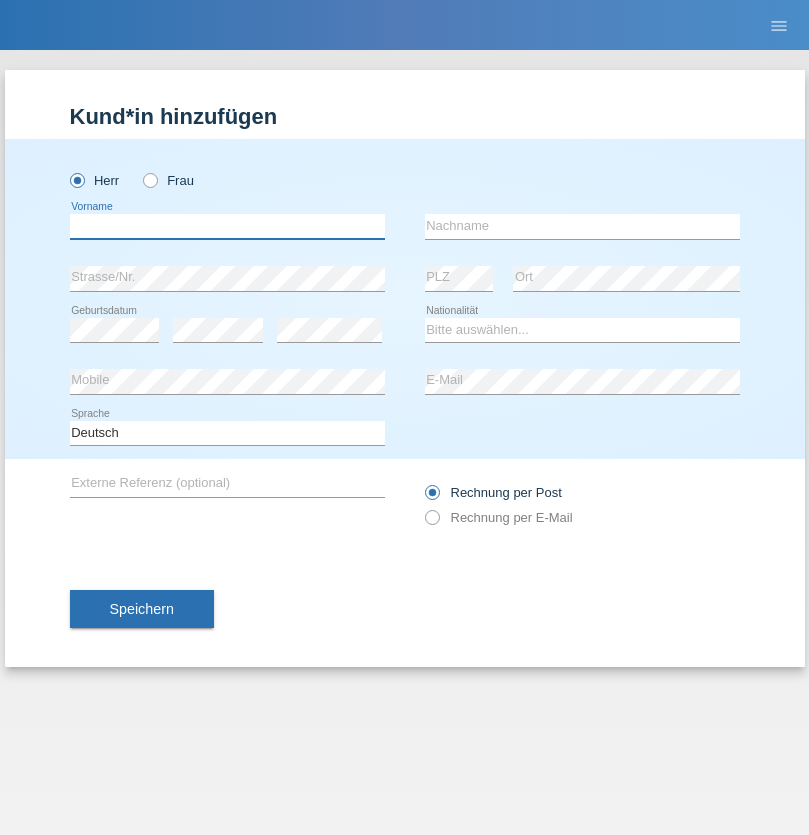 click at bounding box center [227, 226] 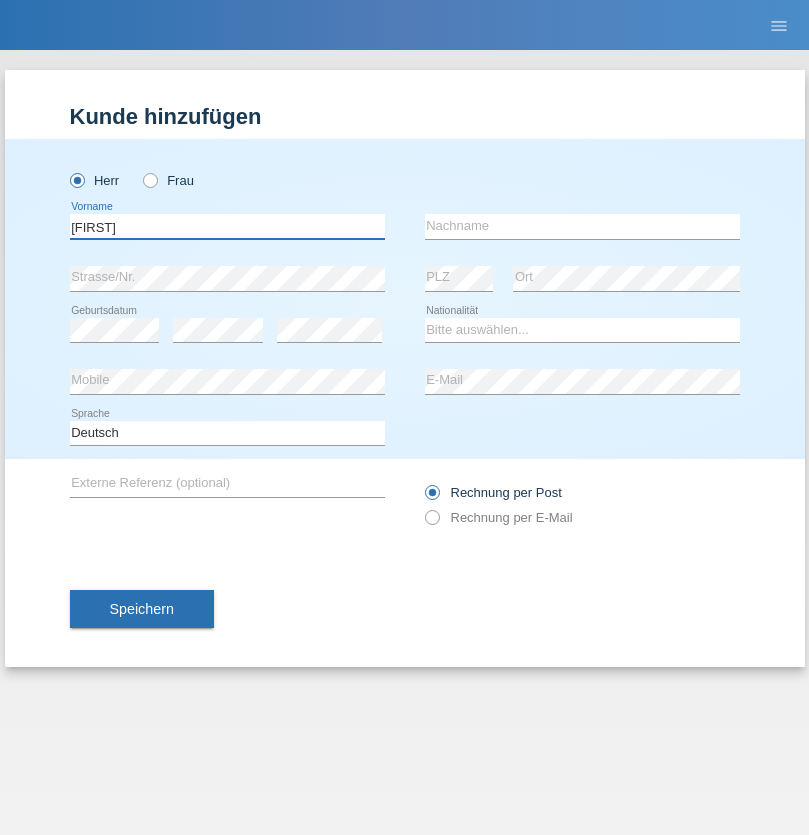 type on "[FIRST]" 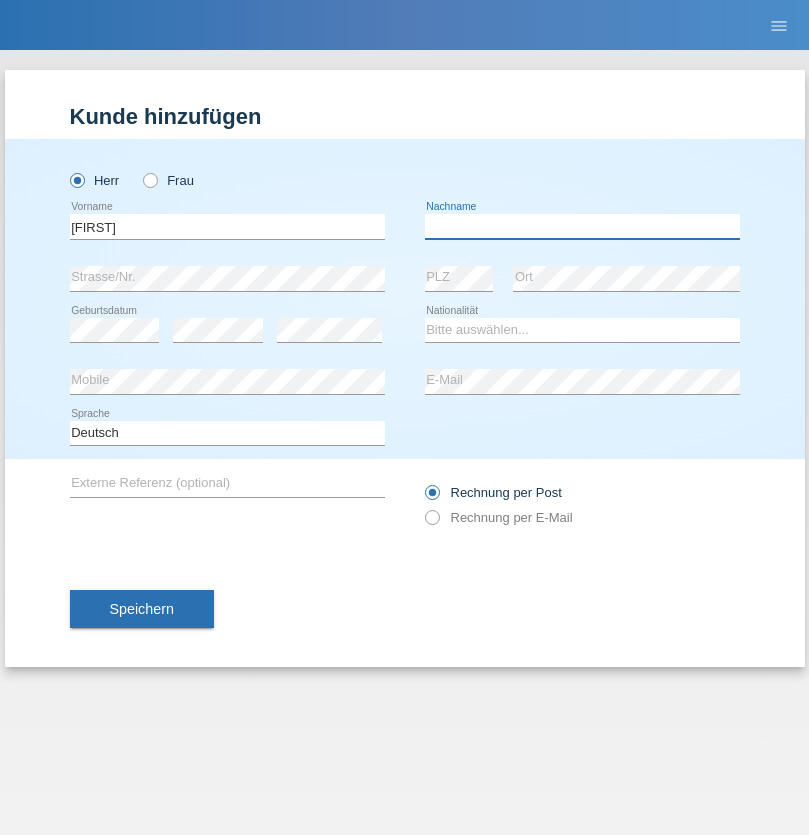 click at bounding box center [582, 226] 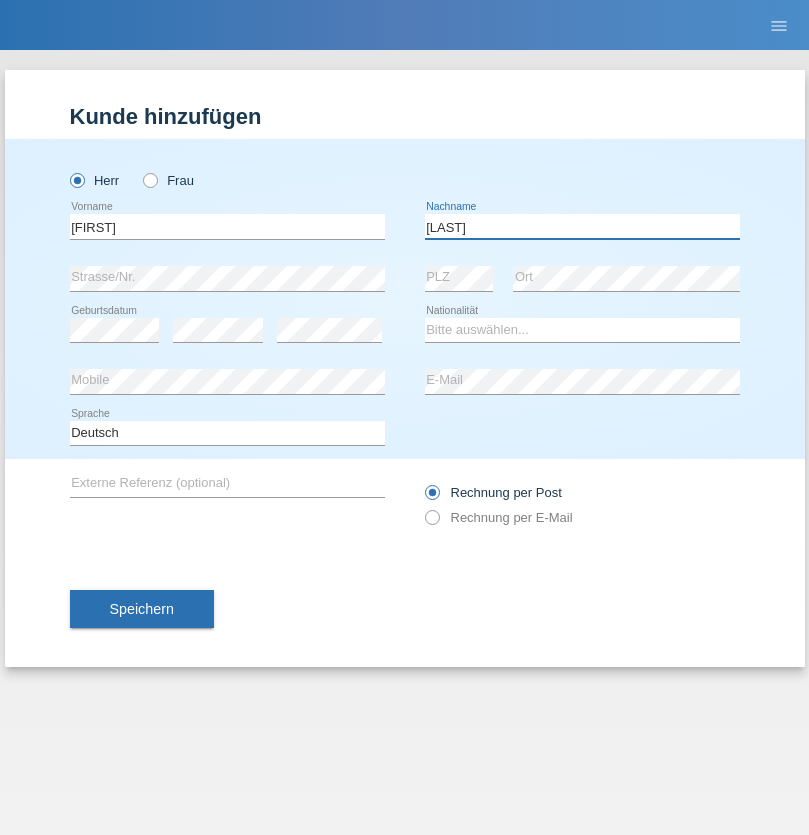 type on "[LAST]" 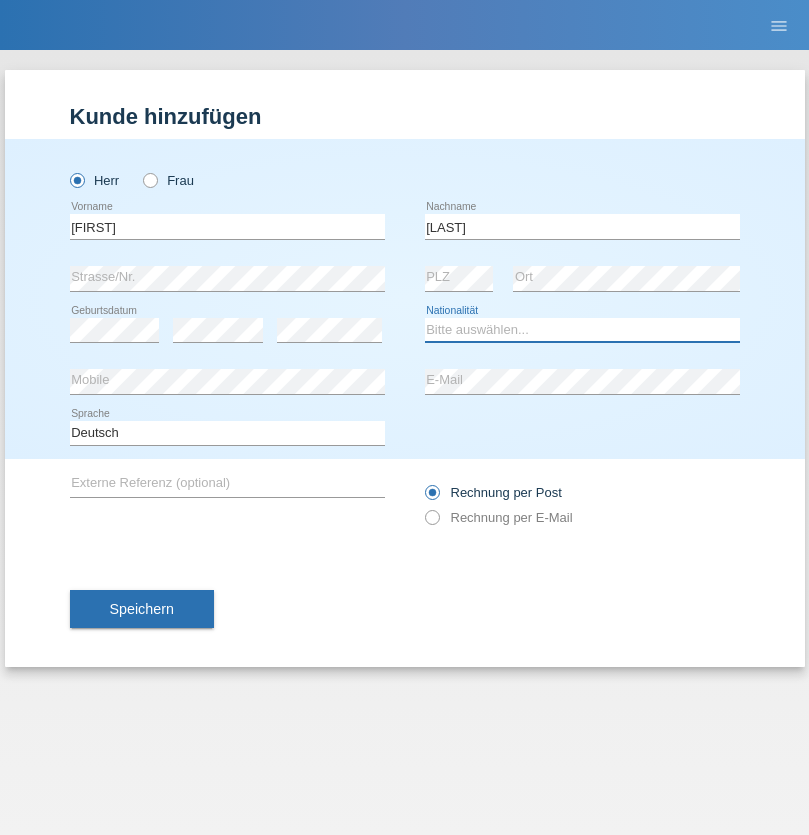 select on "CH" 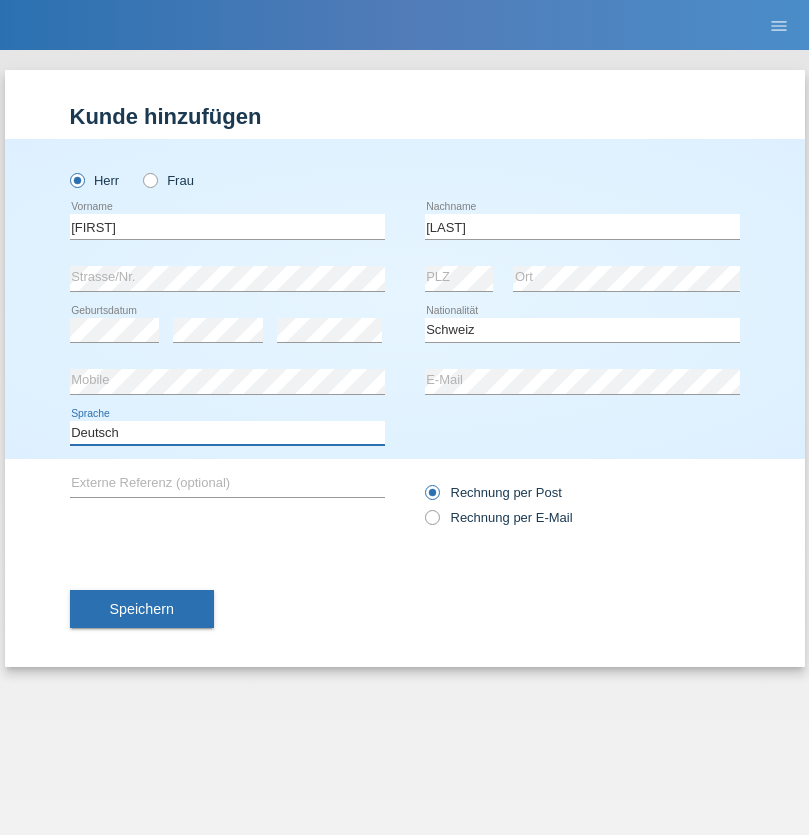 select on "en" 